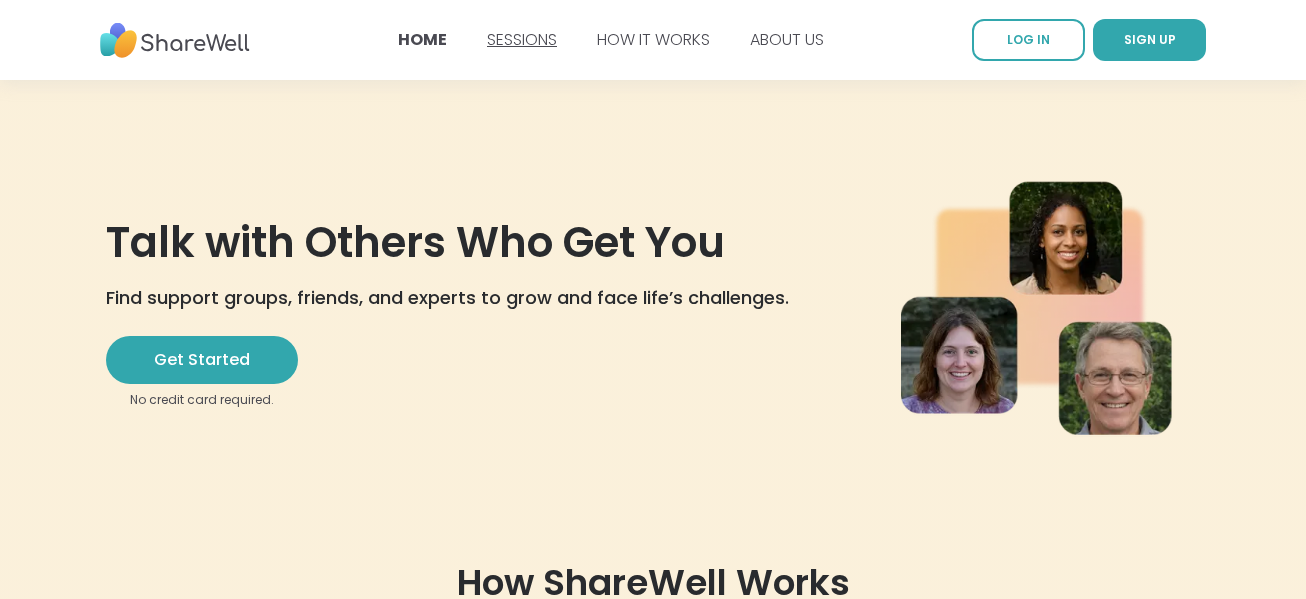 scroll, scrollTop: 0, scrollLeft: 0, axis: both 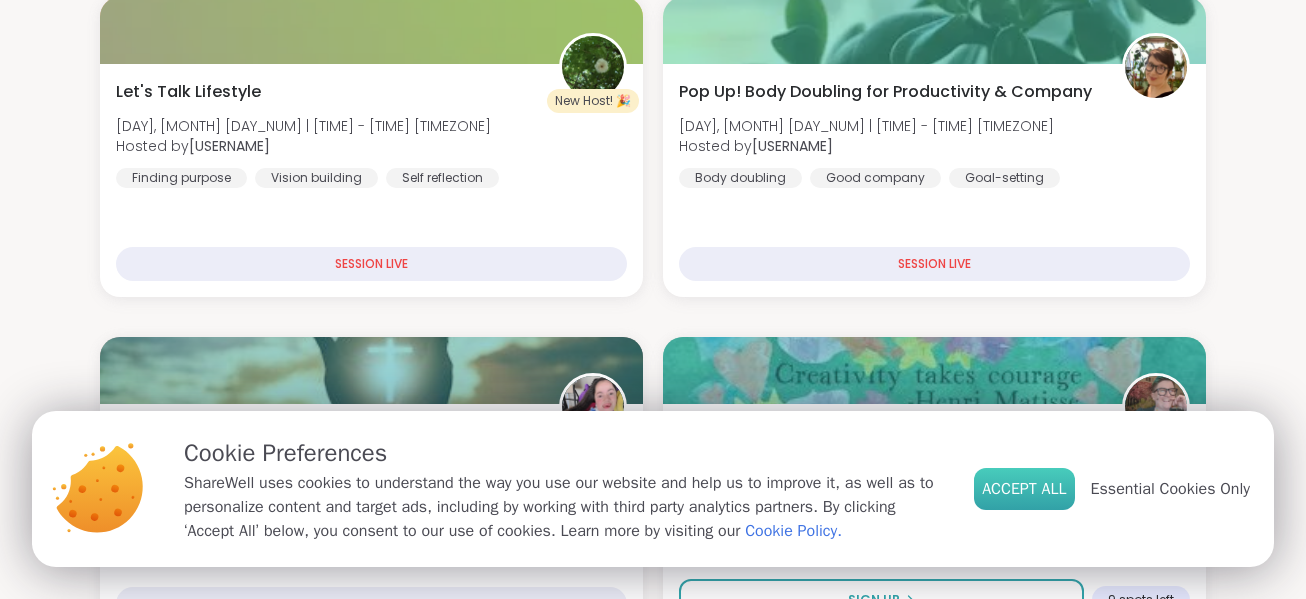 click on "Accept All" at bounding box center (1024, 489) 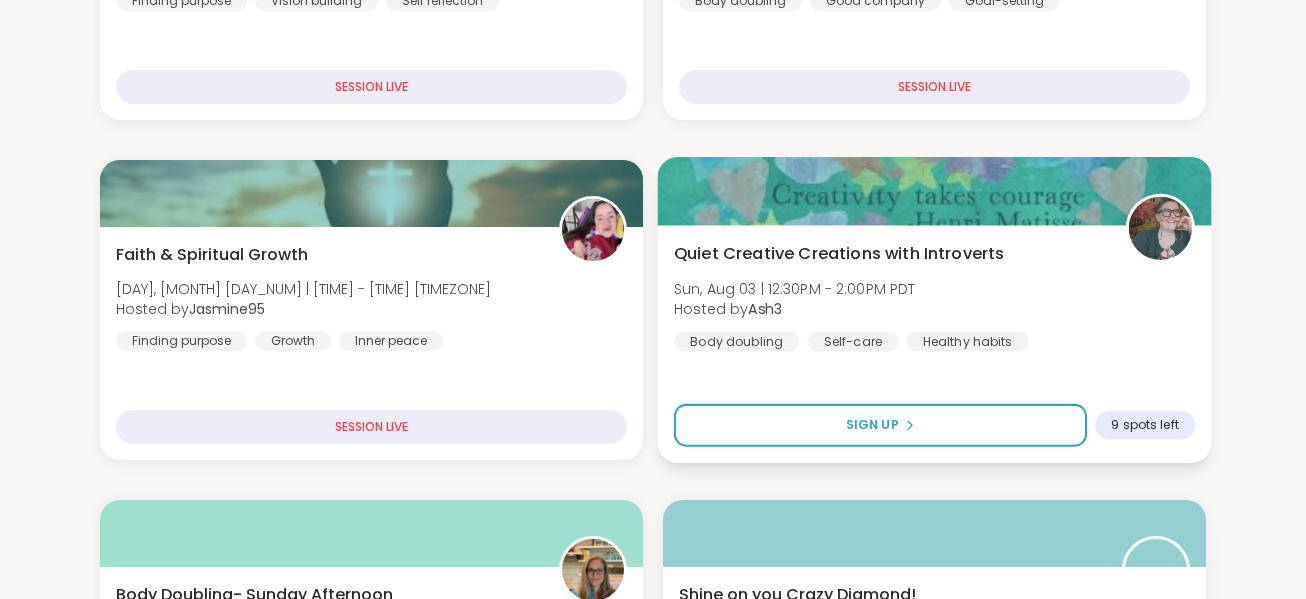 scroll, scrollTop: 0, scrollLeft: 0, axis: both 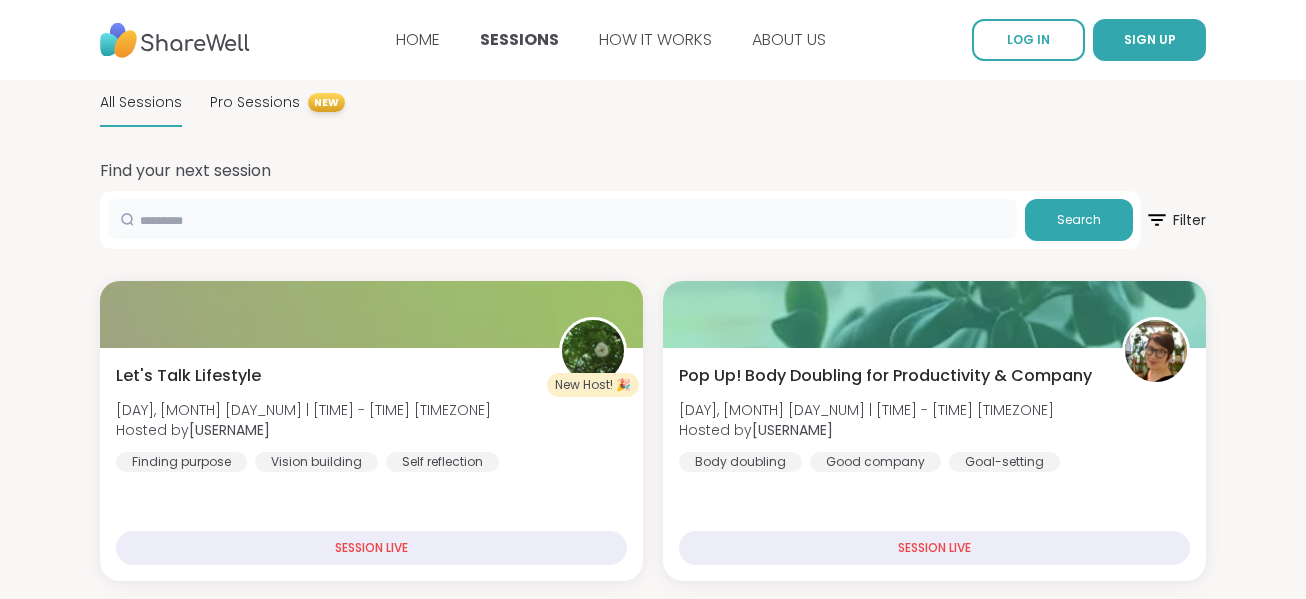 click at bounding box center [562, 219] 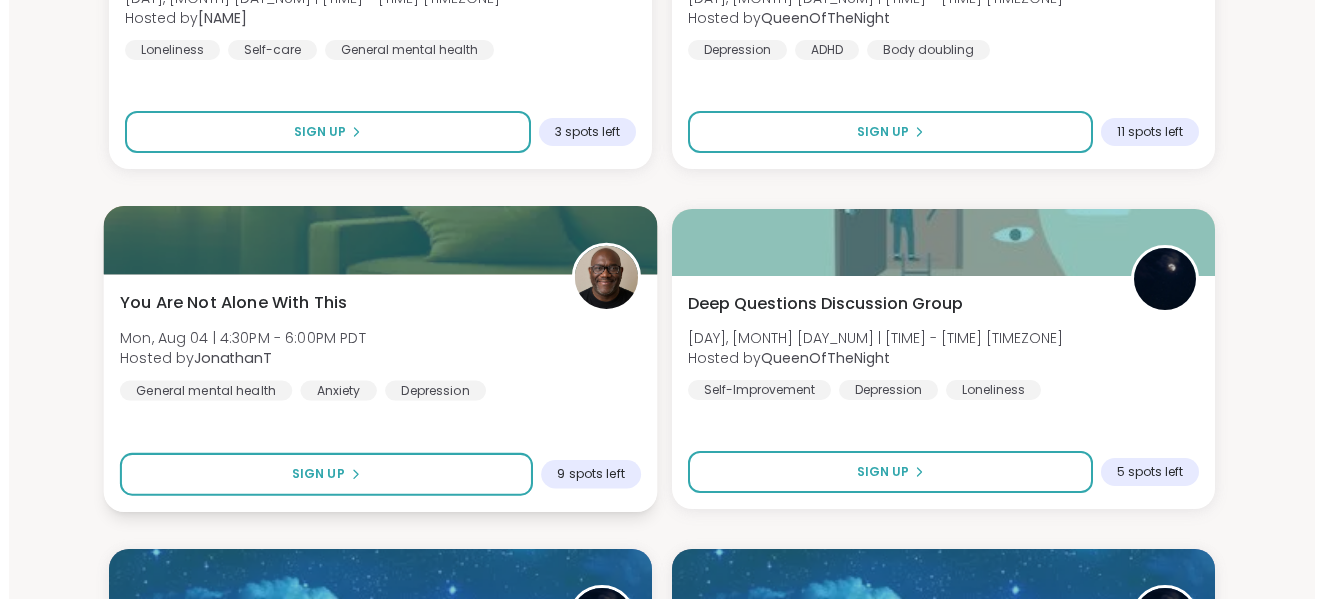 scroll, scrollTop: 956, scrollLeft: 0, axis: vertical 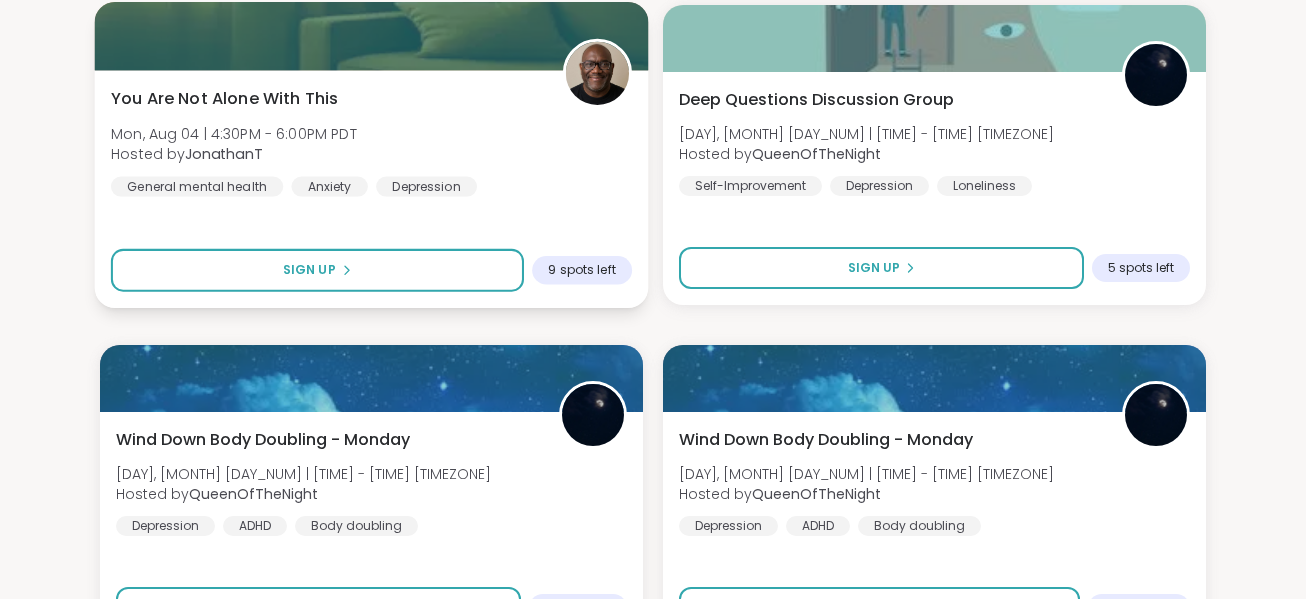 click on "You Are Not Alone With This [DAY], [MONTH] [DAY_NUM] | [TIME] - [TIME] [TIMEZONE] Hosted by  [USERNAME] General mental health Anxiety Depression" at bounding box center (371, 142) 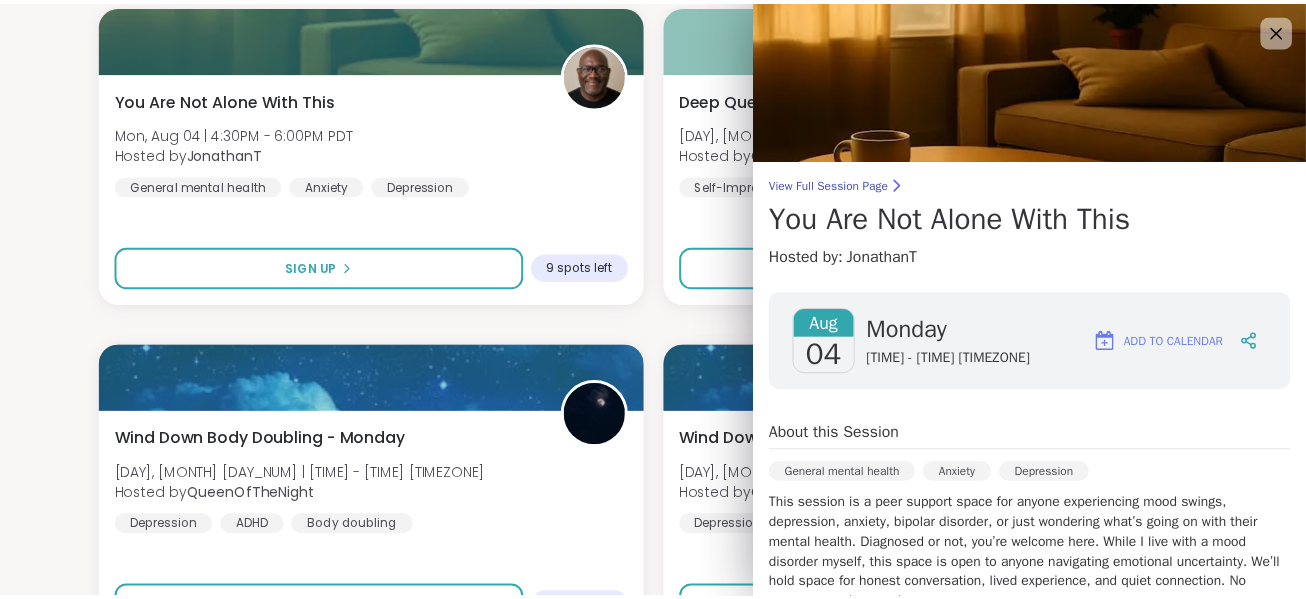 scroll, scrollTop: 166, scrollLeft: 0, axis: vertical 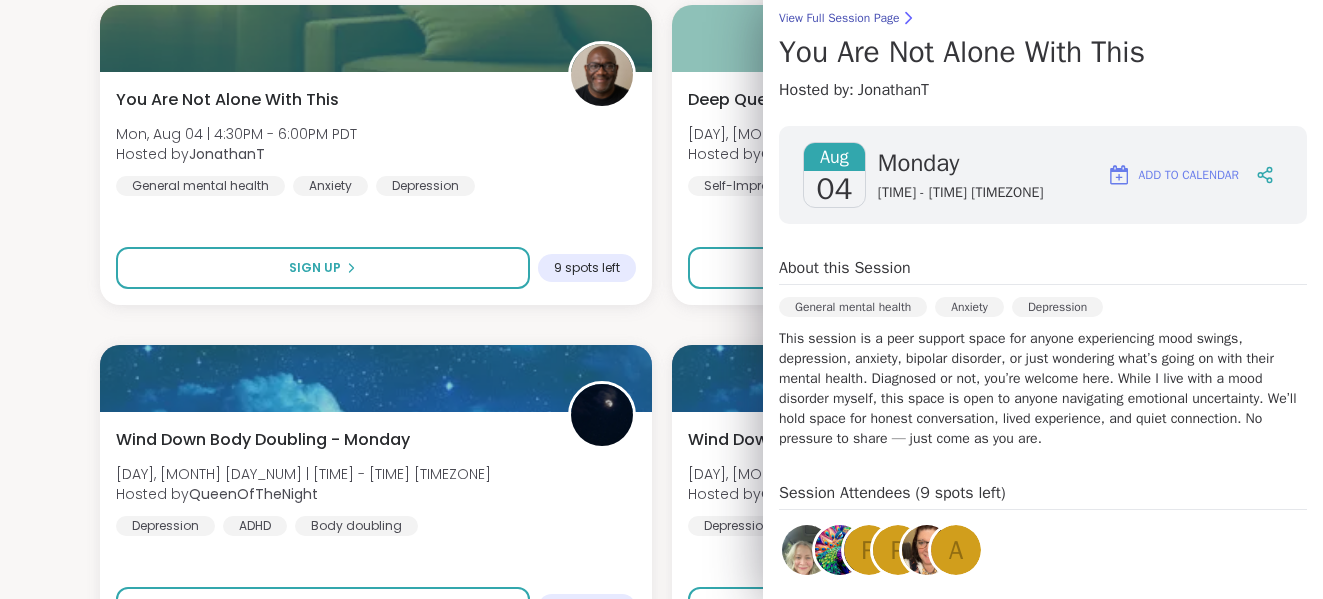 click on "Shine on you Crazy Diamond! [DAY], [MONTH] [DAY_NUM] | [TIME] - [TIME] [TIMEZONE] Hosted by  [USERNAME] Alcoholism Addiction General mental health Session Full Full You Are Not Alone With This [DAY], [MONTH] [DAY_NUM] | [TIME] - [TIME] [TIMEZONE] Hosted by  [USERNAME] General mental health Anxiety Depression Sign Up 1 spot left Monday Coffee, Tea or Hot chocolate and Milk Club [DAY], [MONTH] [DAY_NUM] | [TIME] - [TIME] [TIMEZONE] Hosted by  [USERNAME] Loneliness Self-care General mental health Sign Up 3 spots left Body Doubling For Productivity - Monday [DAY], [MONTH] [DAY_NUM] | [TIME] - [TIME] [TIMEZONE] Hosted by  [USERNAME] Depression ADHD Body doubling Sign Up 11 spots left You Are Not Alone With This [DAY], [MONTH] [DAY_NUM] | [TIME] - [TIME] [TIMEZONE] Hosted by  [USERNAME] General mental health Anxiety Depression Sign Up 9 spots left Deep Questions Discussion Group [DAY], [MONTH] [DAY_NUM] | [TIME] - [TIME] [TIMEZONE] Hosted by  [USERNAME] Self-Improvement Depression Loneliness Sign Up 5 spots left Wind Down Body Doubling - Monday [DAY], [MONTH] [DAY_NUM] | [TIME] - [TIME] [TIMEZONE] Hosted by  [USERNAME] Depression ADHD Body doubling" at bounding box center (661, 2365) 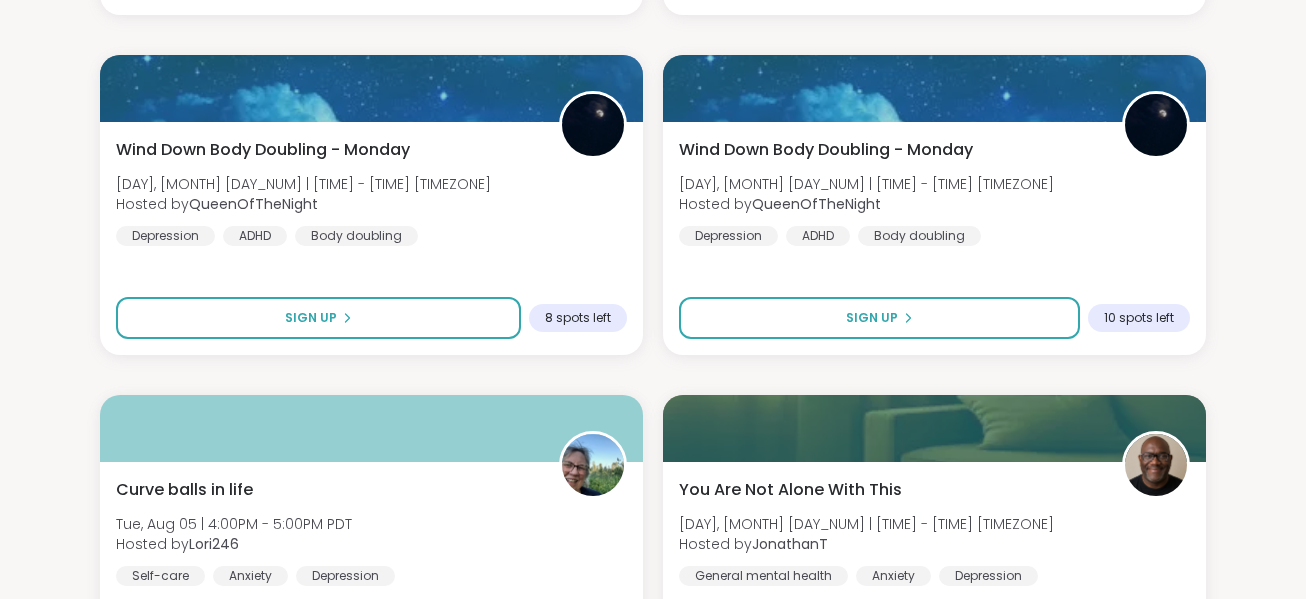 scroll, scrollTop: 0, scrollLeft: 0, axis: both 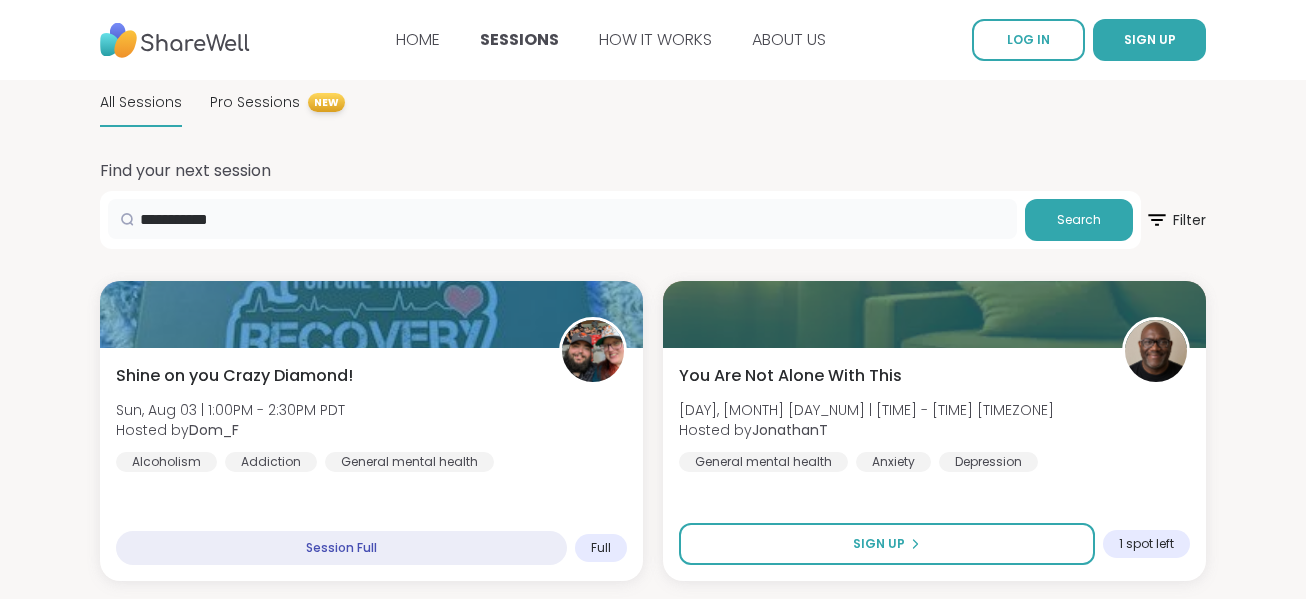 click on "**********" at bounding box center [562, 219] 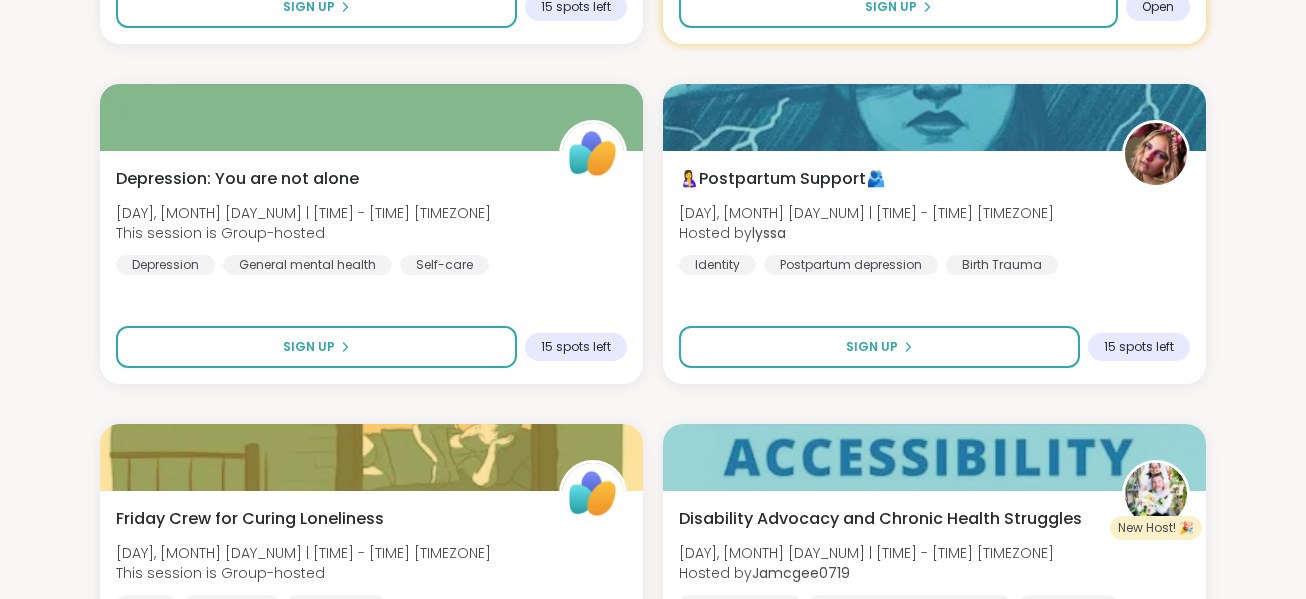 scroll, scrollTop: 3965, scrollLeft: 0, axis: vertical 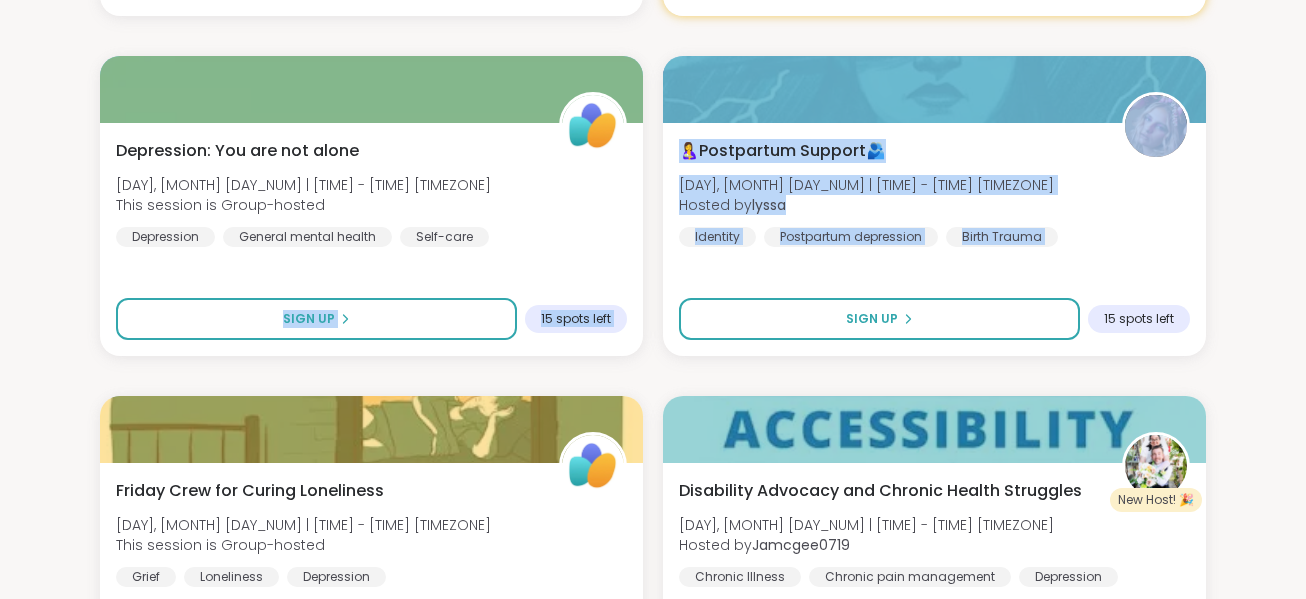 drag, startPoint x: 649, startPoint y: 174, endPoint x: 780, endPoint y: 362, distance: 229.1397 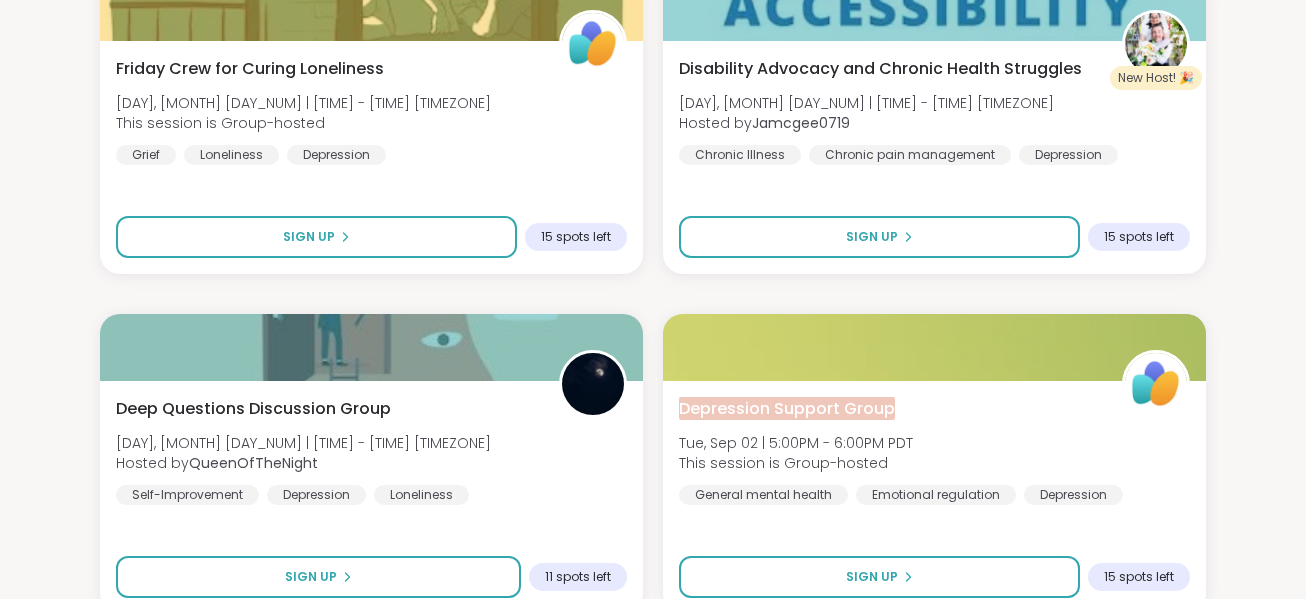 click on "**********" at bounding box center (653, -1136) 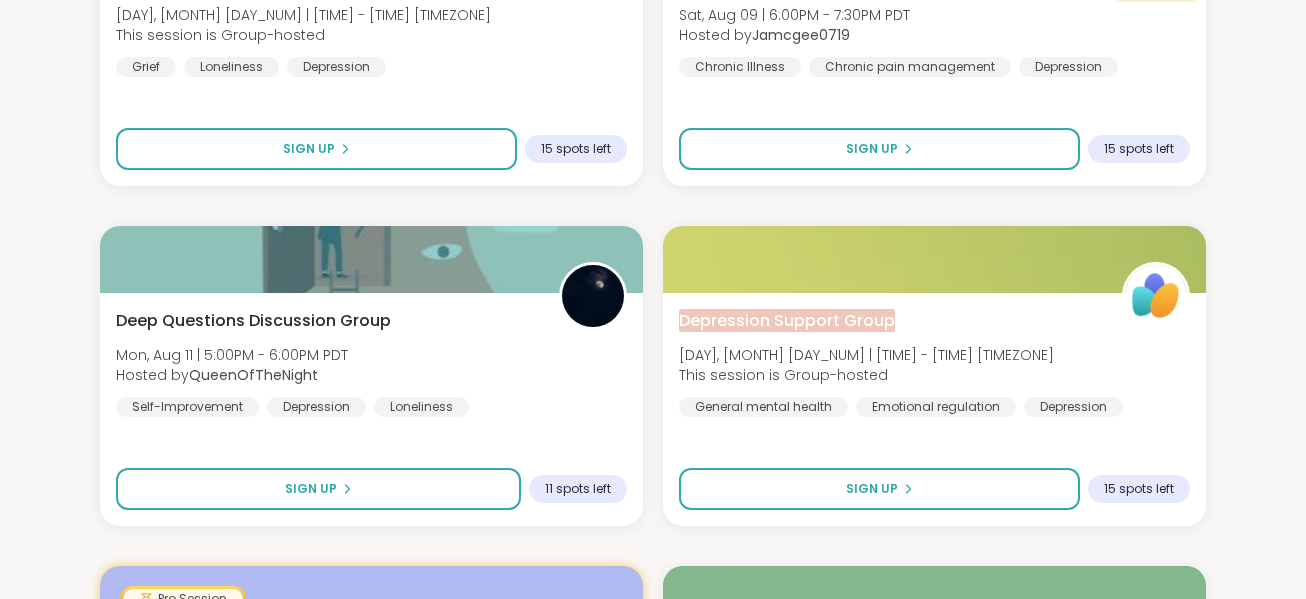 scroll, scrollTop: 0, scrollLeft: 0, axis: both 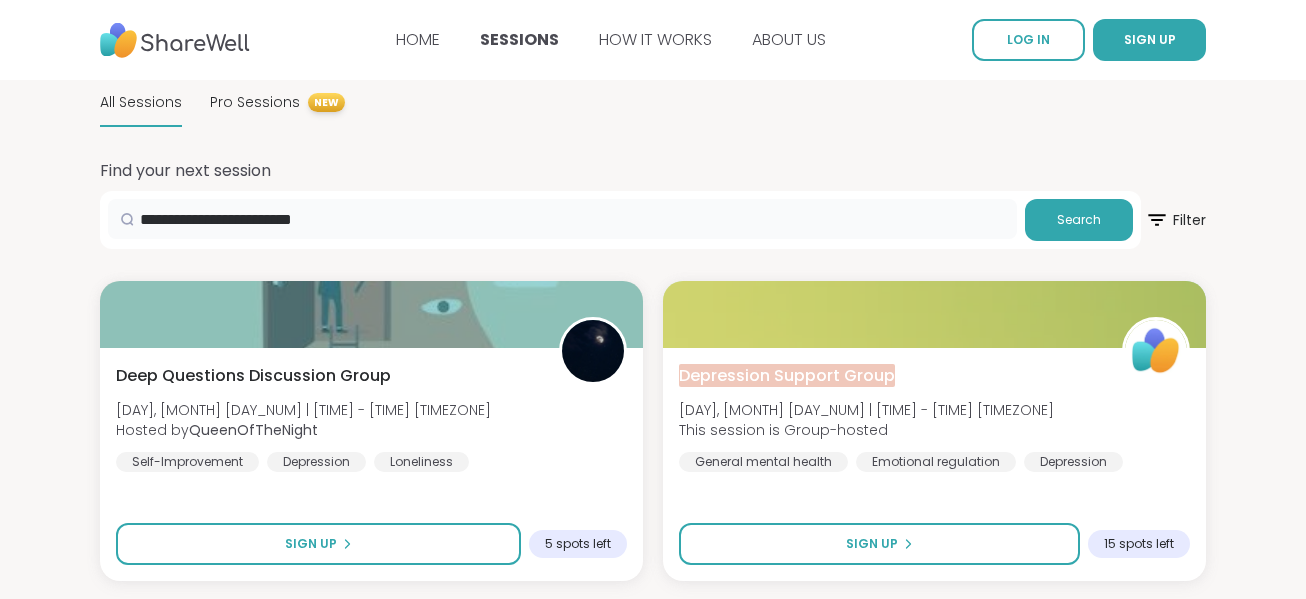 click on "**********" at bounding box center [562, 219] 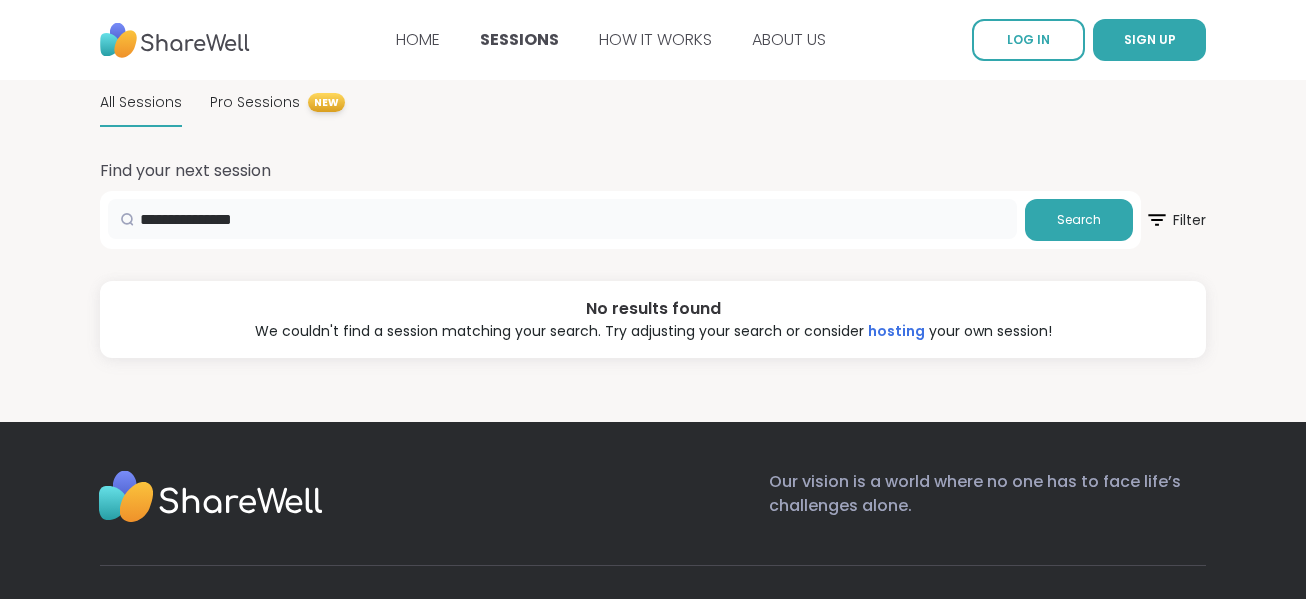 click on "**********" at bounding box center (562, 219) 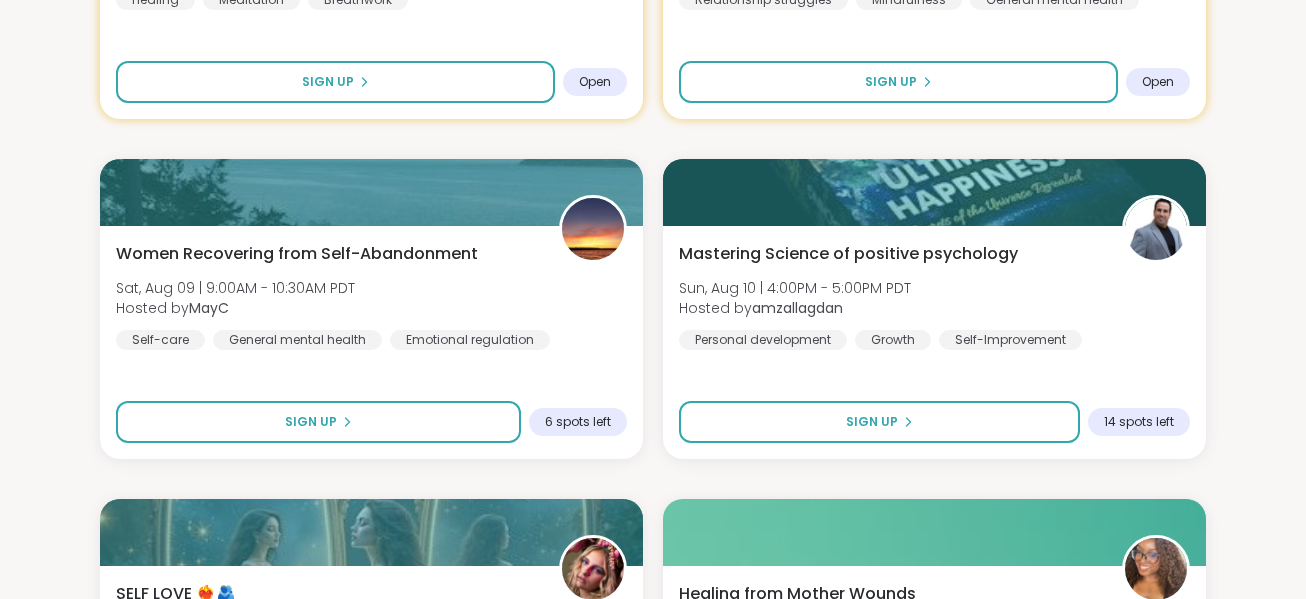 scroll, scrollTop: 0, scrollLeft: 0, axis: both 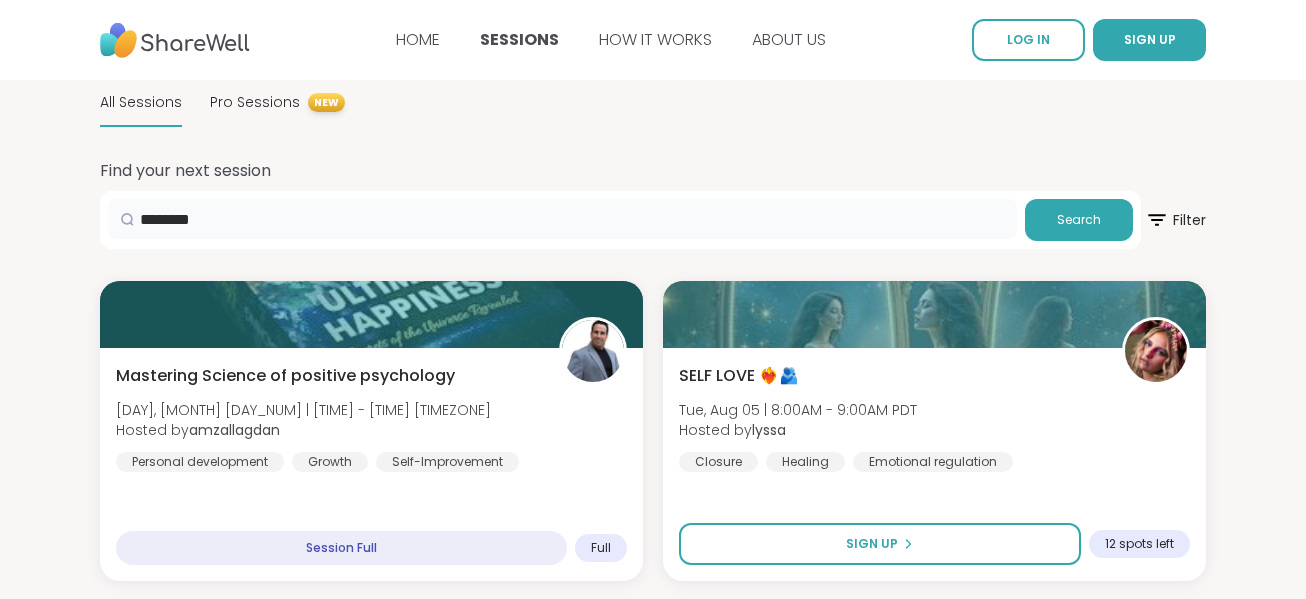 click on "*******" at bounding box center [562, 219] 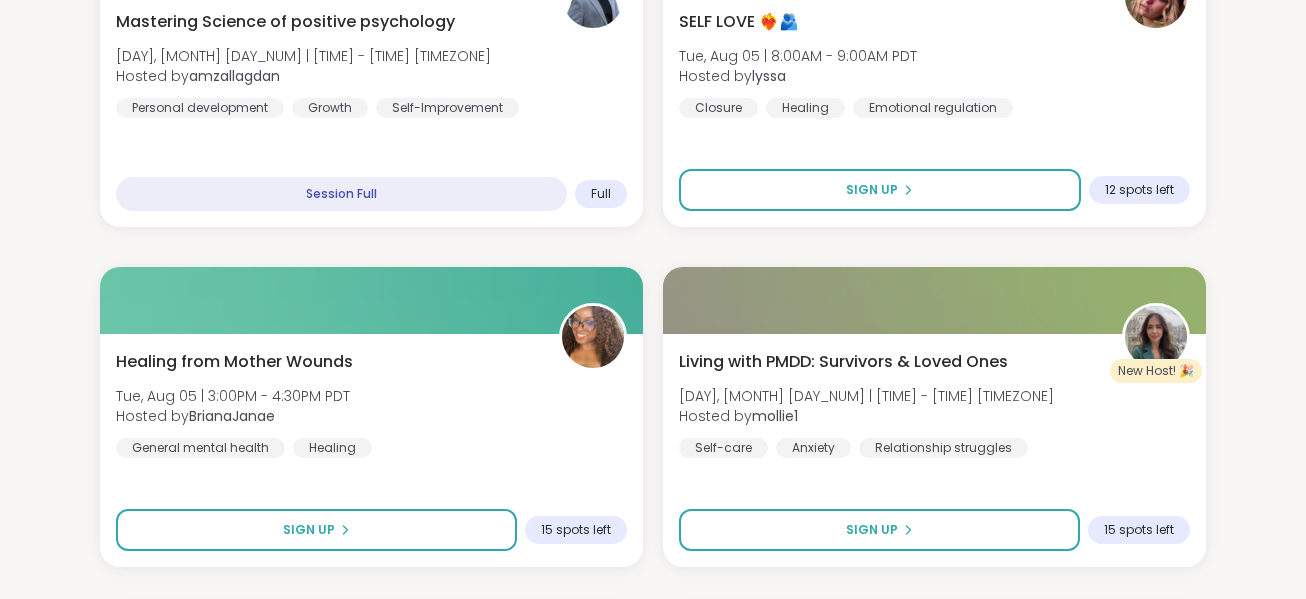 scroll, scrollTop: 0, scrollLeft: 0, axis: both 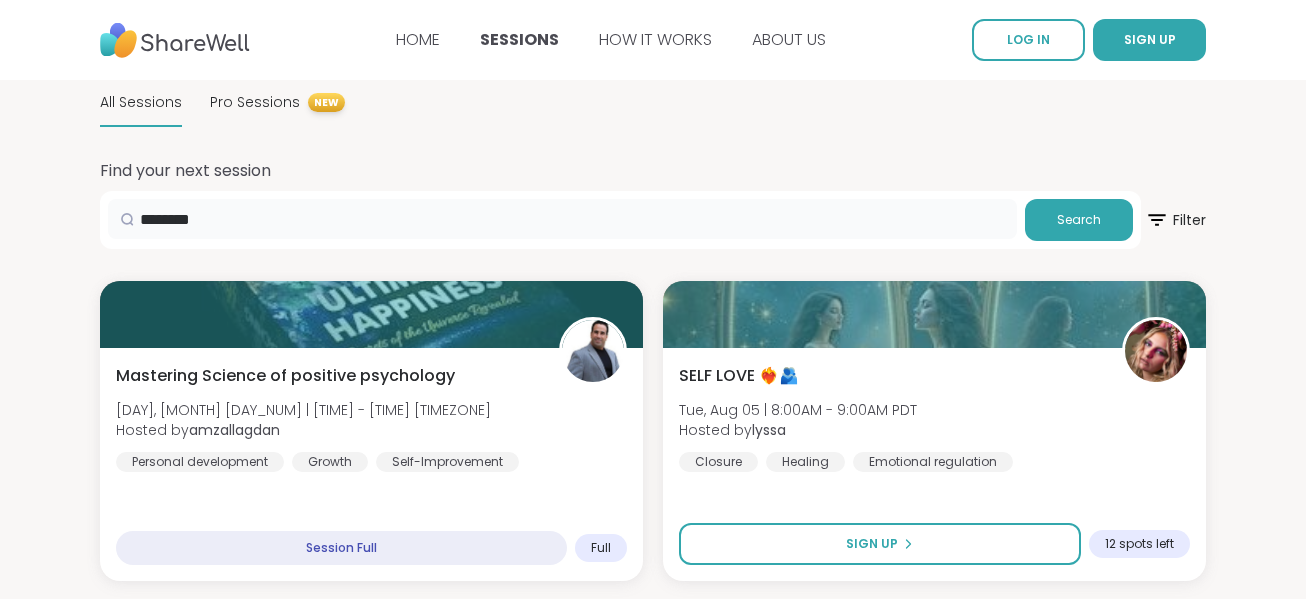 click on "*******" at bounding box center (562, 219) 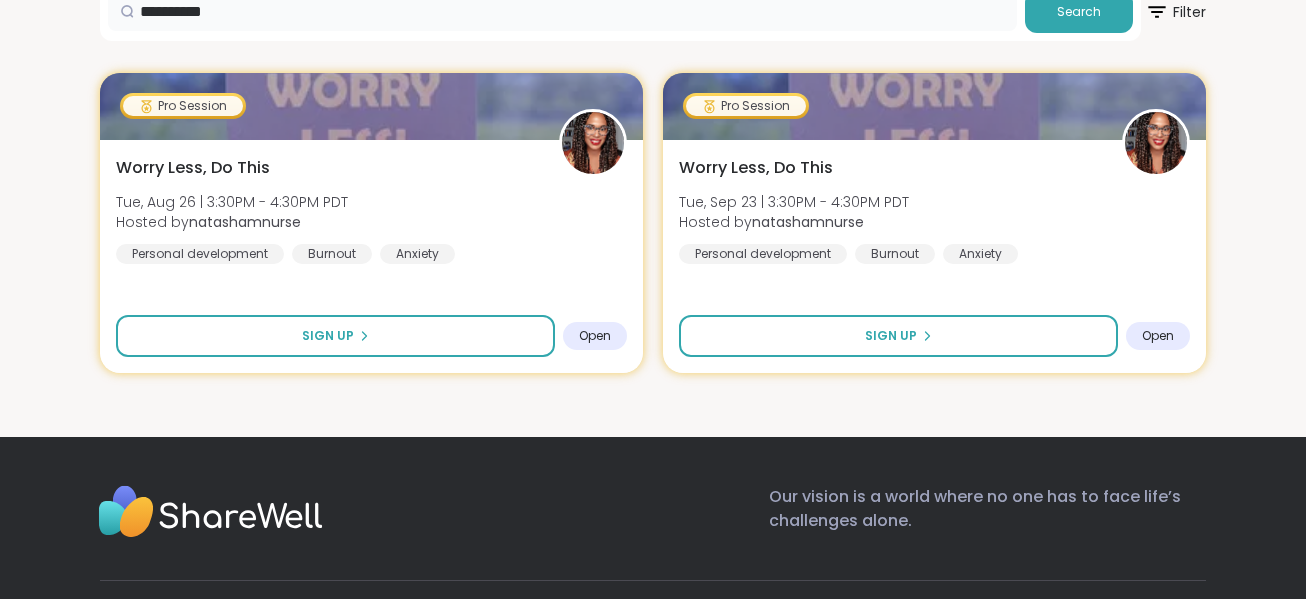 scroll, scrollTop: 0, scrollLeft: 0, axis: both 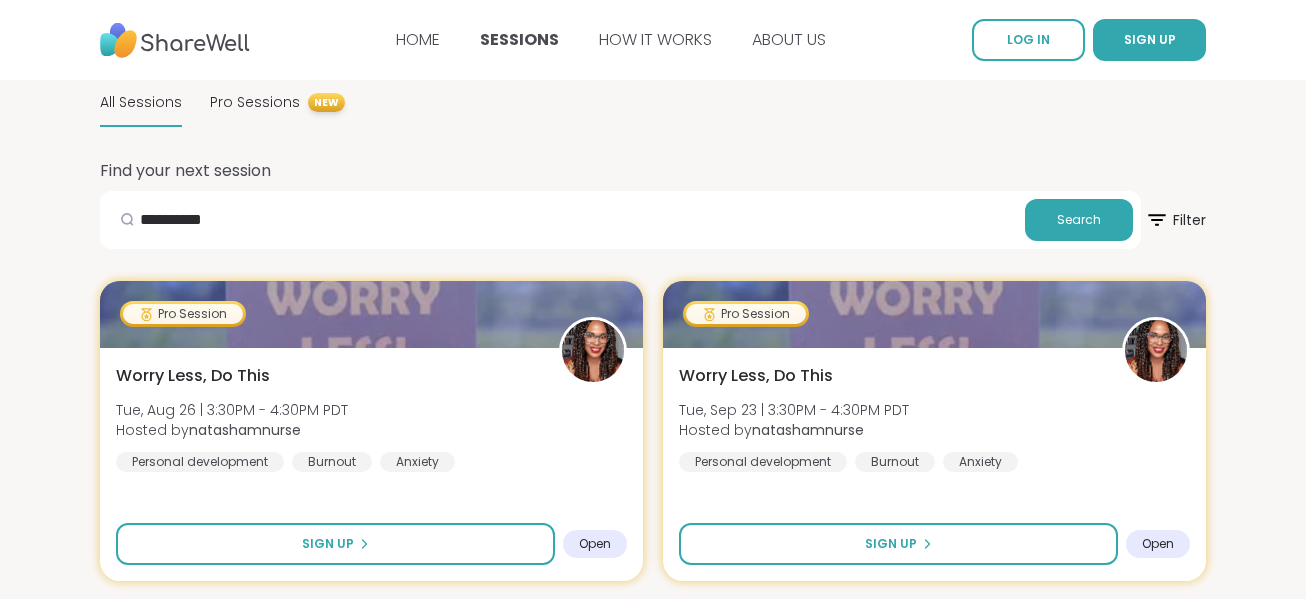 click on "********* Search" at bounding box center (620, 220) 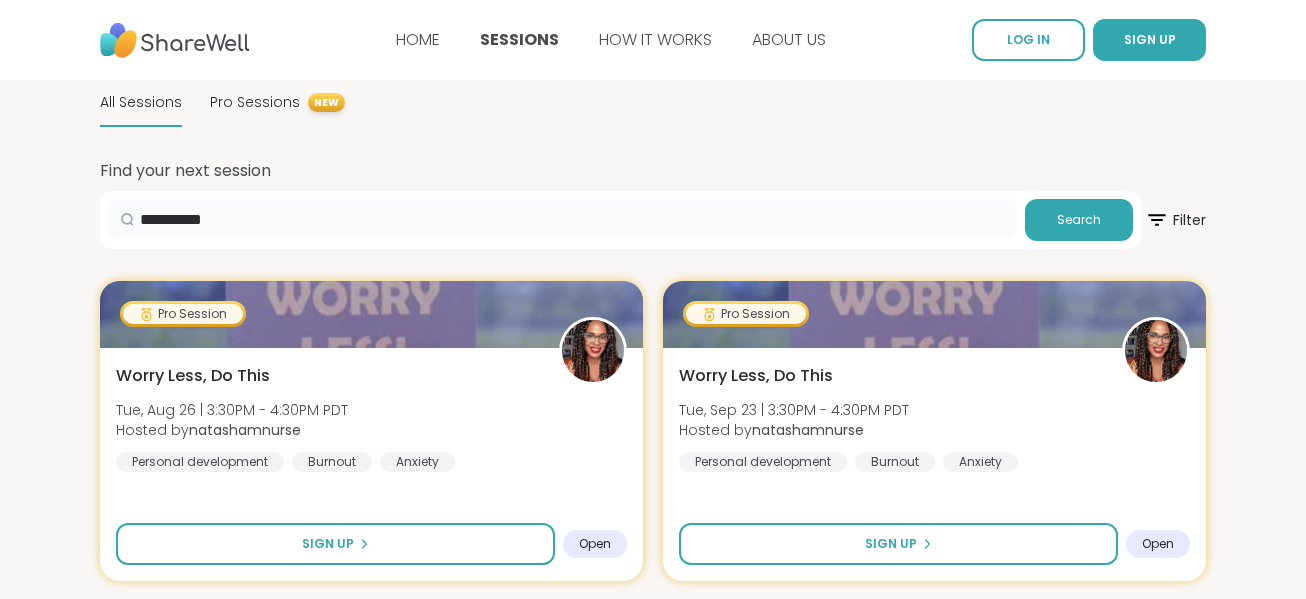 click on "*********" at bounding box center [562, 219] 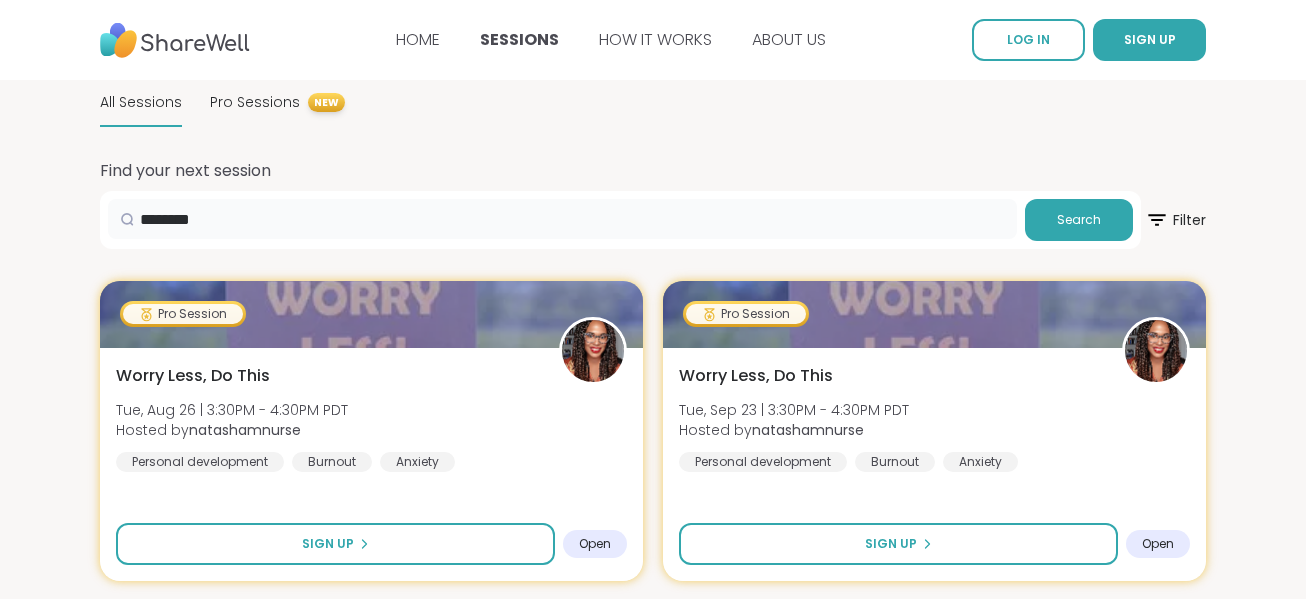 type on "*******" 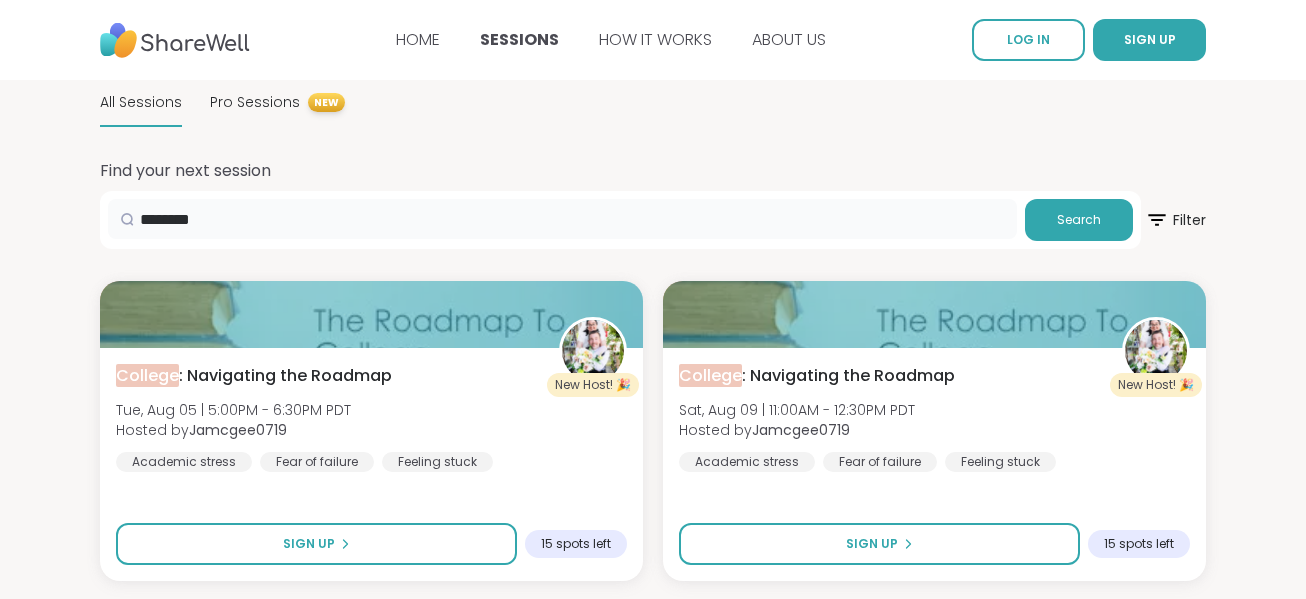 scroll, scrollTop: 335, scrollLeft: 0, axis: vertical 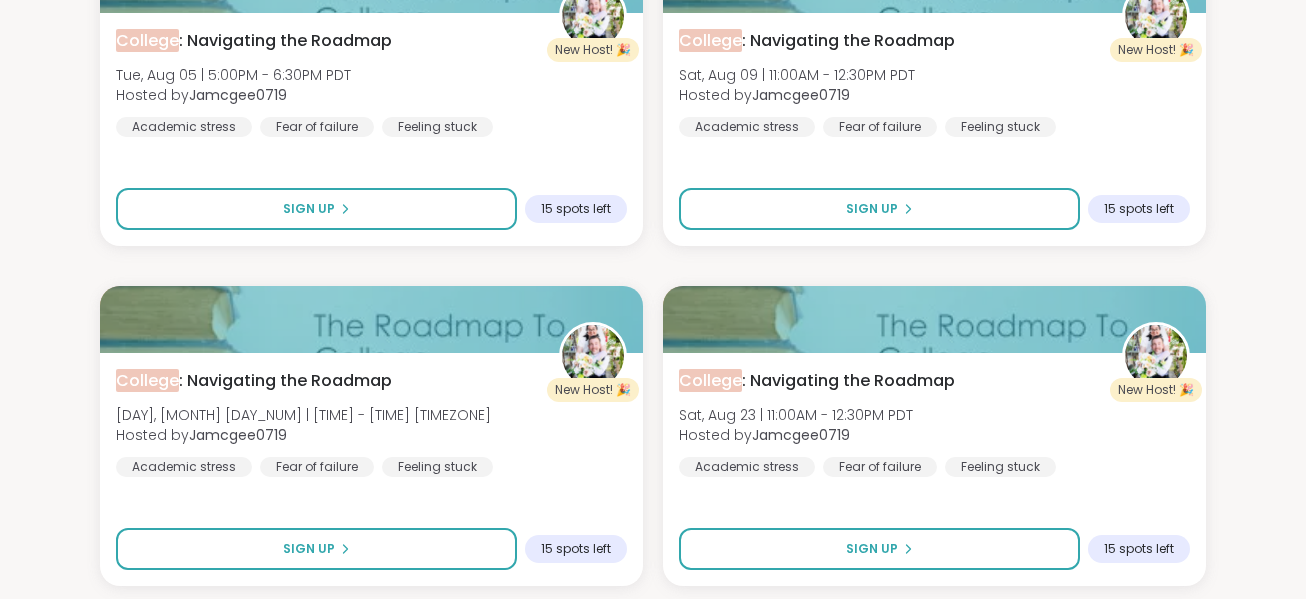 click on "New Host! 🎉 College : Navigating the Roadmap Tue, Aug 05 | 5:00PM - 6:30PM PDT Hosted by [USERNAME] Academic stress Fear of failure Feeling stuck Sign Up 15 spots left New Host! 🎉 College : Navigating the Roadmap Sat, Aug 09 | 11:00AM - 12:30PM PDT Hosted by [USERNAME] Academic stress Fear of failure Feeling stuck Sign Up 15 spots left New Host! 🎉 College : Navigating the Roadmap Sat, Aug 16 | 11:00AM - 12:30PM PDT Hosted by [USERNAME] Academic stress Fear of failure Feeling stuck Sign Up 15 spots left New Host! 🎉 College : Navigating the Roadmap Sat, Aug 23 | 11:00AM - 12:30PM PDT Hosted by [USERNAME] Academic stress Fear of failure Feeling stuck Sign Up 15 spots left New Host! 🎉 College : Navigating the Roadmap Sat, Aug 30 | 11:00AM - 12:30PM PDT Hosted by [USERNAME] Academic stress Fear of failure" at bounding box center [653, 606] 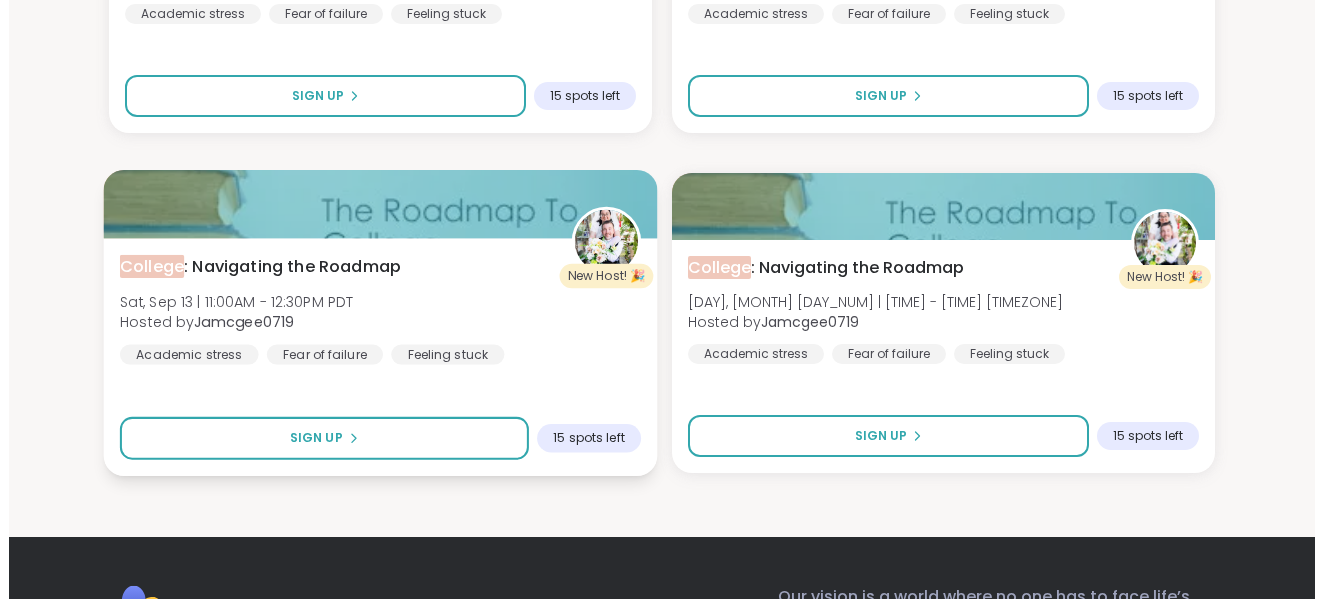 scroll, scrollTop: 1129, scrollLeft: 0, axis: vertical 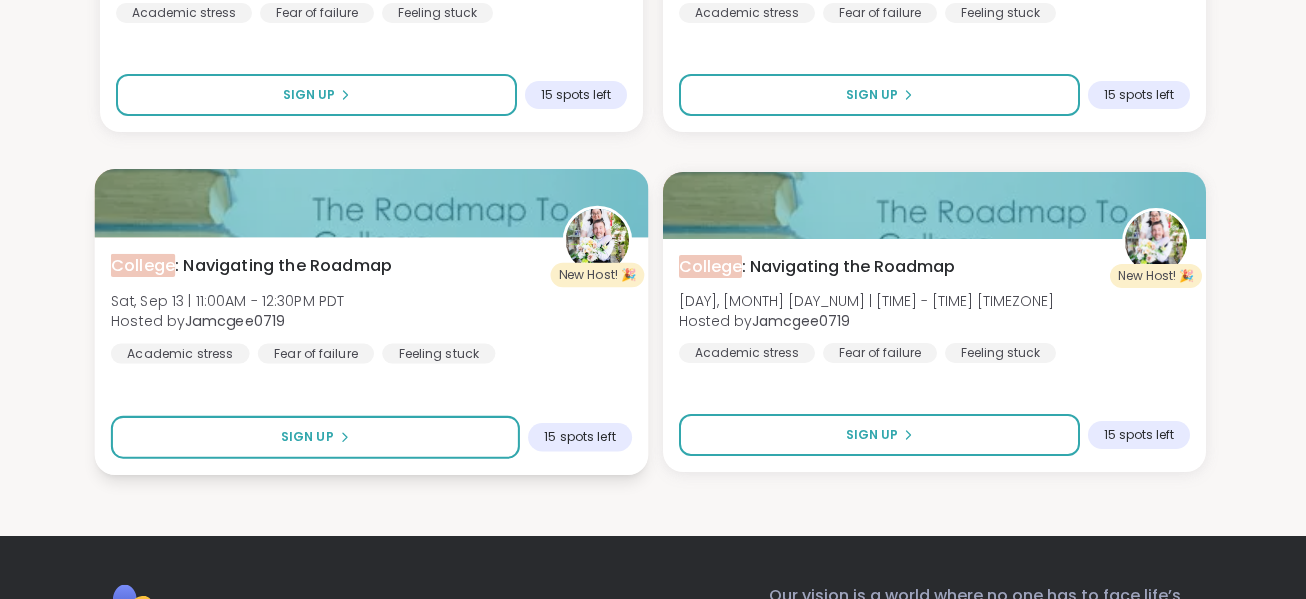 click on "College : Navigating the Roadmap Sat, Sep 13 | 11:00AM - 12:30PM PDT Hosted by  [USERNAME] Academic stress Fear of failure Feeling stuck" at bounding box center [371, 309] 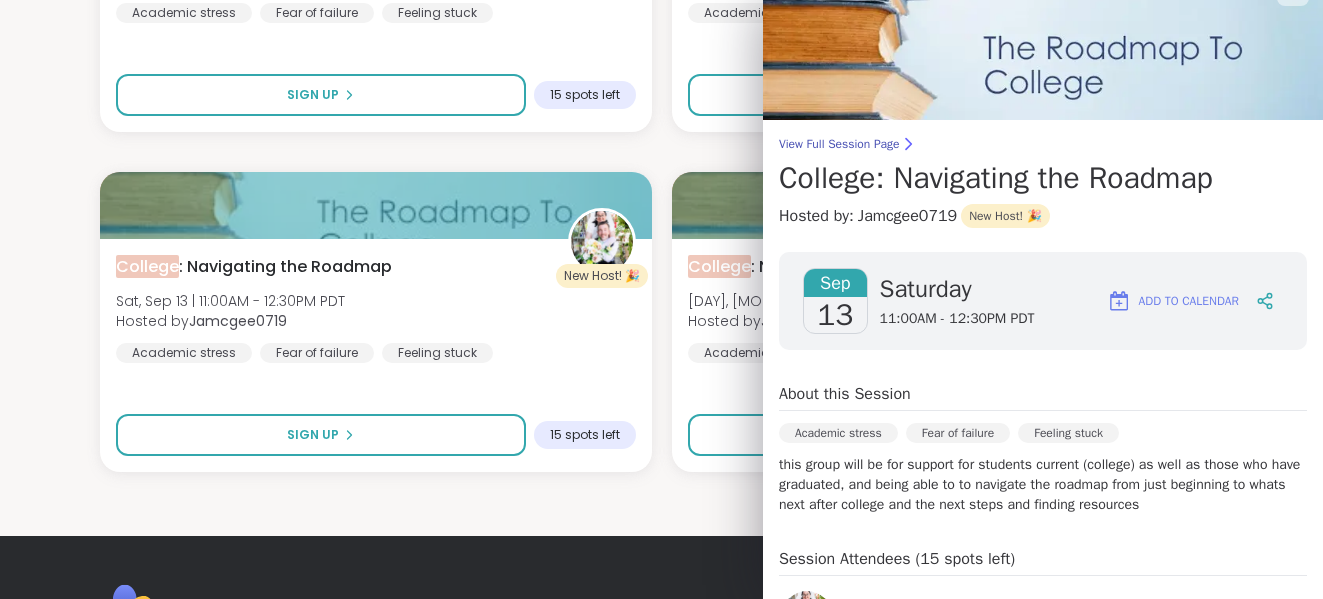 scroll, scrollTop: 116, scrollLeft: 0, axis: vertical 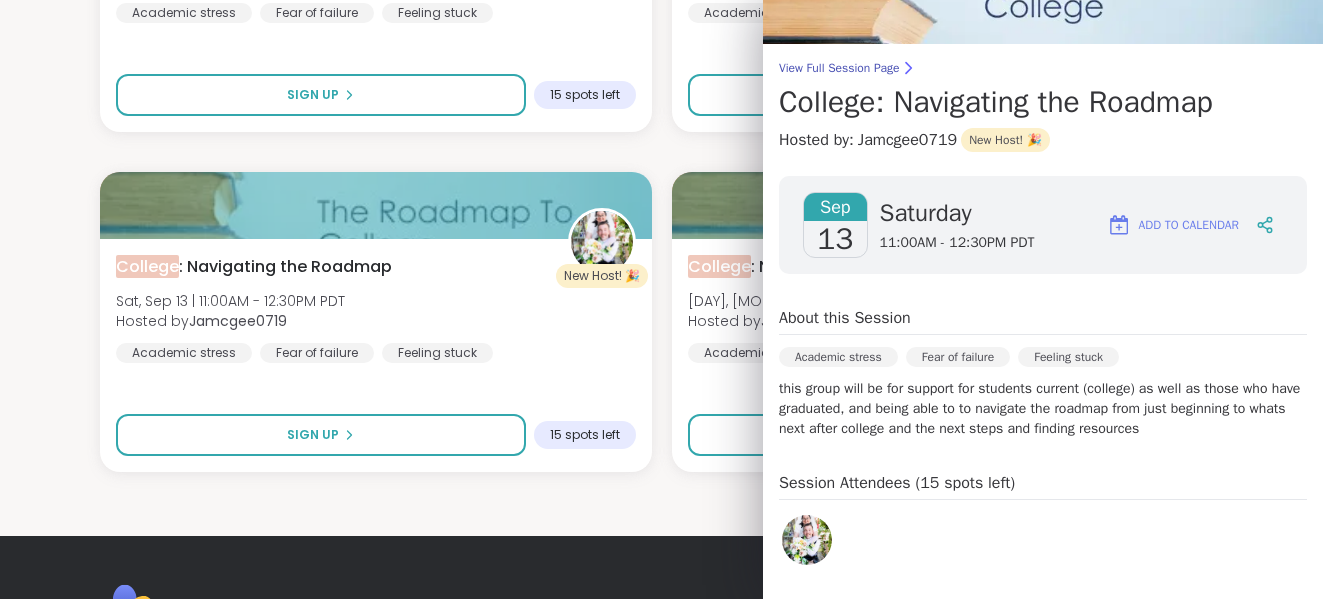 click on "this group will be for support for students current (college) as well as those who have graduated, and being able to to navigate the roadmap from just beginning to whats next after college and the next steps and finding resources" at bounding box center (1043, 409) 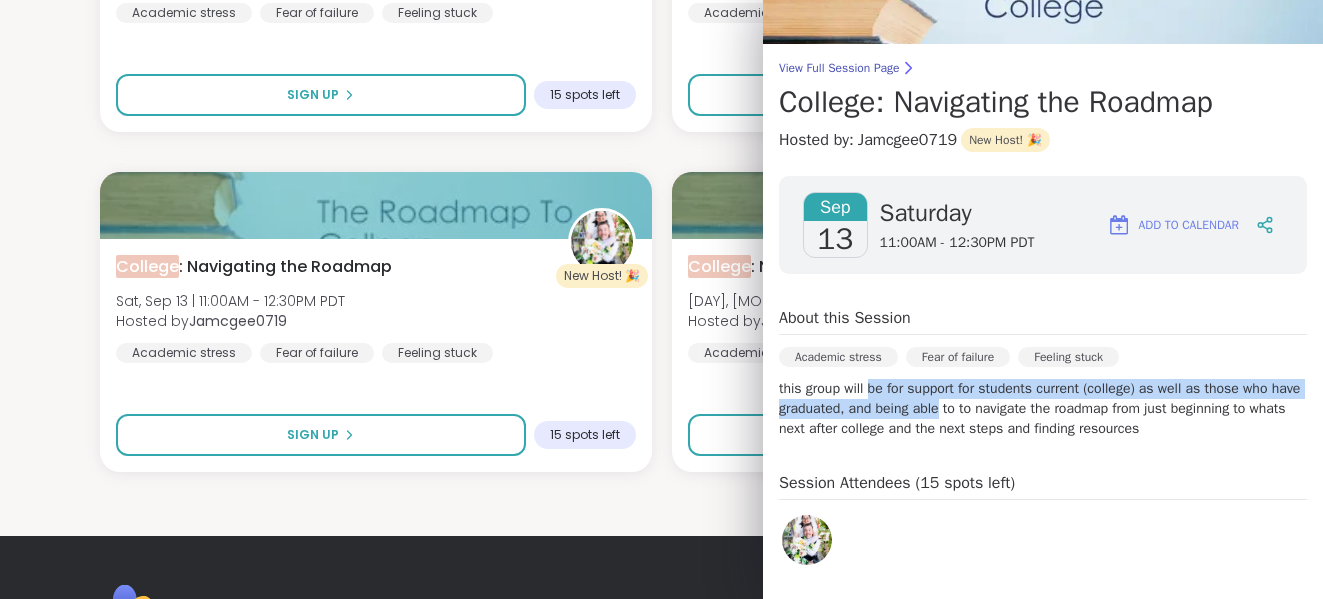 drag, startPoint x: 967, startPoint y: 414, endPoint x: 867, endPoint y: 384, distance: 104.40307 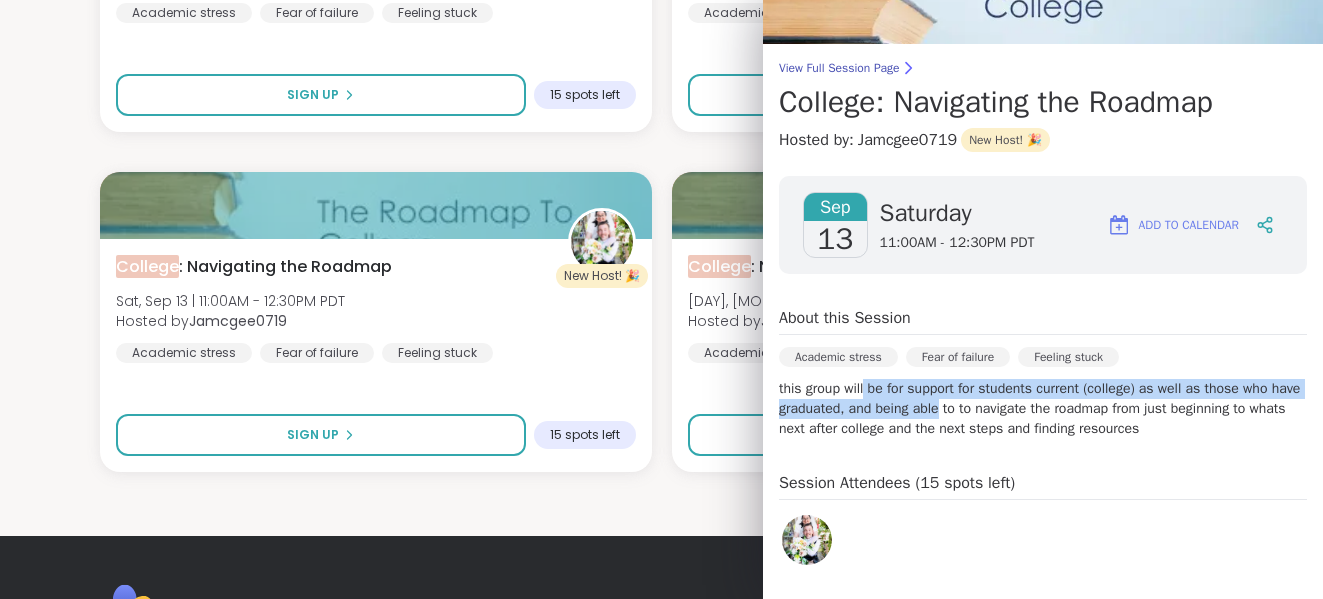 click on "this group will be for support for students current (college) as well as those who have graduated, and being able to to navigate the roadmap from just beginning to whats next after college and the next steps and finding resources" at bounding box center [1043, 409] 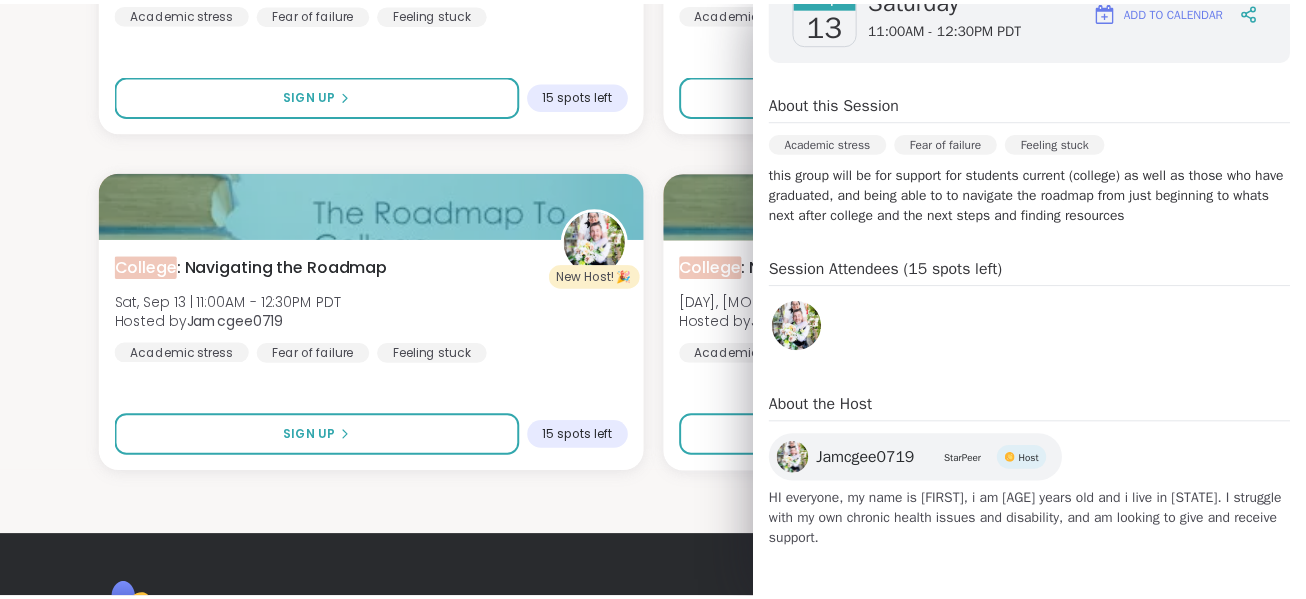 scroll, scrollTop: 0, scrollLeft: 0, axis: both 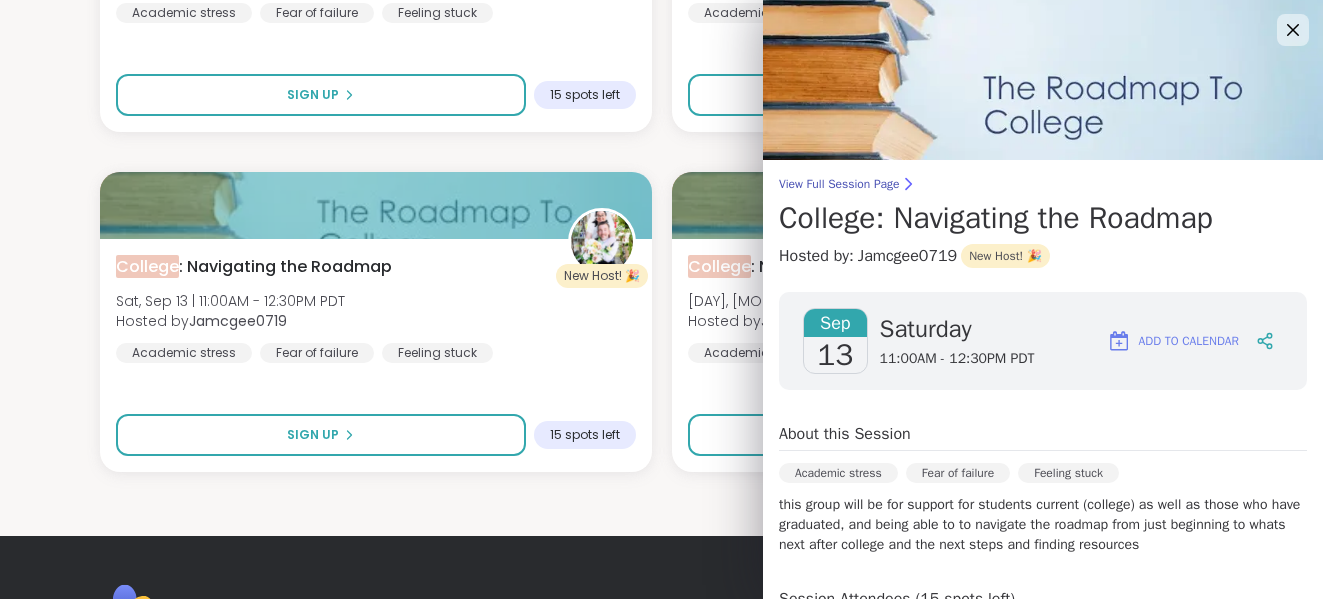 click on "All Sessions Pro Sessions NEW Find your next session ******* Search  Filter   New Host! 🎉 College : Navigating the Roadmap [DAY], [MONTH] [DAY_NUM] | [TIME] - [TIME] [TIMEZONE] Hosted by  [USERNAME] Academic stress Fear of failure Feeling stuck Sign Up 15 spots left New Host! 🎉 College : Navigating the Roadmap [DAY], [MONTH] [DAY_NUM] | [TIME] - [TIME] [TIMEZONE] Hosted by  [USERNAME] Academic stress Fear of failure Feeling stuck Sign Up 15 spots left New Host! 🎉 College : Navigating the Roadmap [DAY], [MONTH] [DAY_NUM] | [TIME] - [TIME] [TIMEZONE] Hosted by  [USERNAME] Academic stress Fear of failure Feeling stuck Sign Up 15 spots left New Host! 🎉 College : Navigating the Roadmap [DAY], [MONTH] [DAY_NUM] | [TIME] - [TIME] [TIMEZONE] Hosted by  [USERNAME] Academic stress Fear of failure Feeling stuck Sign Up 15 spots left New Host! 🎉 College : Navigating the Roadmap [DAY], [MONTH] [DAY_NUM] | [TIME] - [TIME] [TIMEZONE] Hosted by  [USERNAME] Academic stress Fear of failure Feeling stuck Sign Up 15 spots left New Host! 🎉 College : Navigating the Roadmap Hosted by" at bounding box center [661, -289] 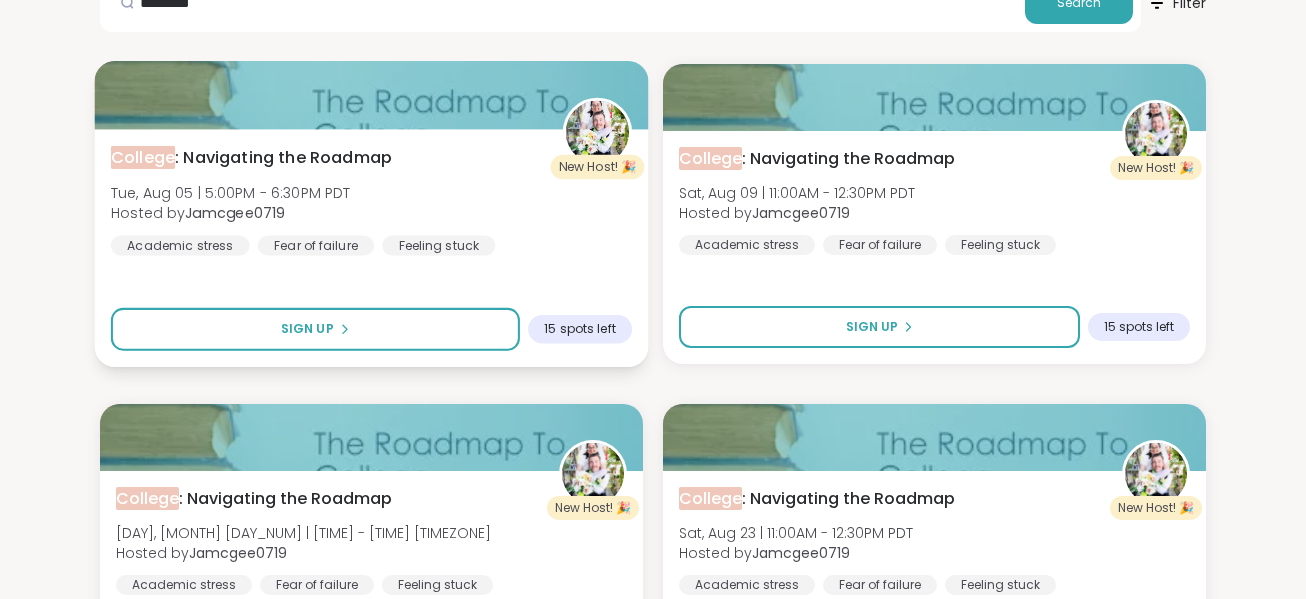 scroll, scrollTop: 0, scrollLeft: 0, axis: both 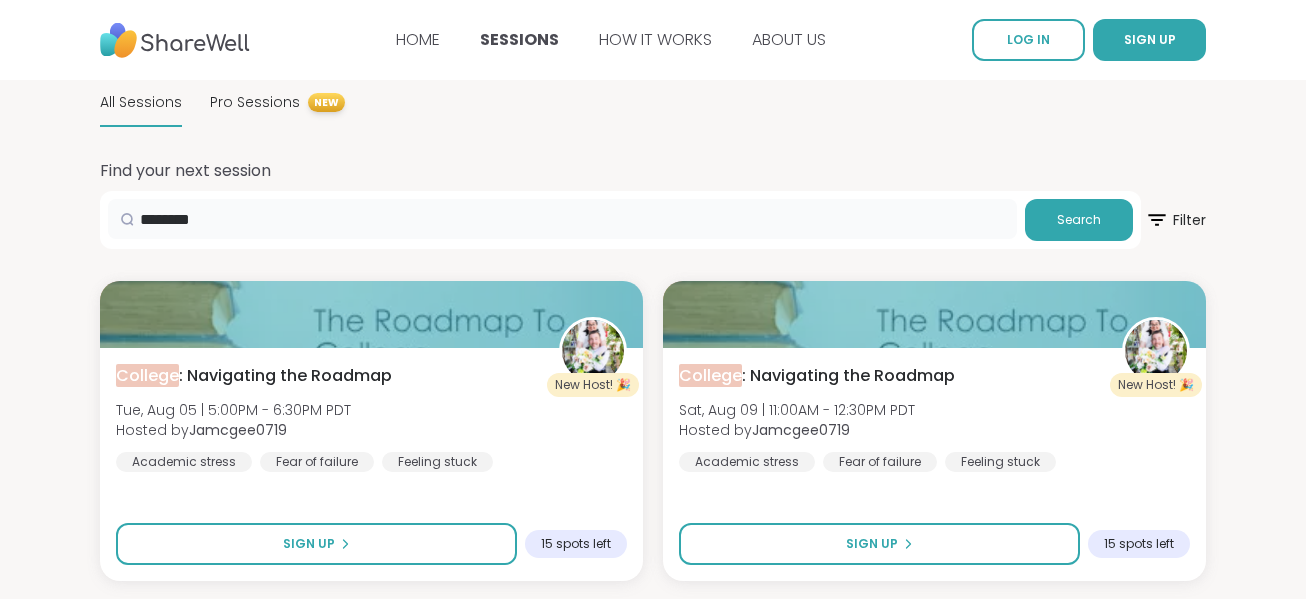 click on "*******" at bounding box center [562, 219] 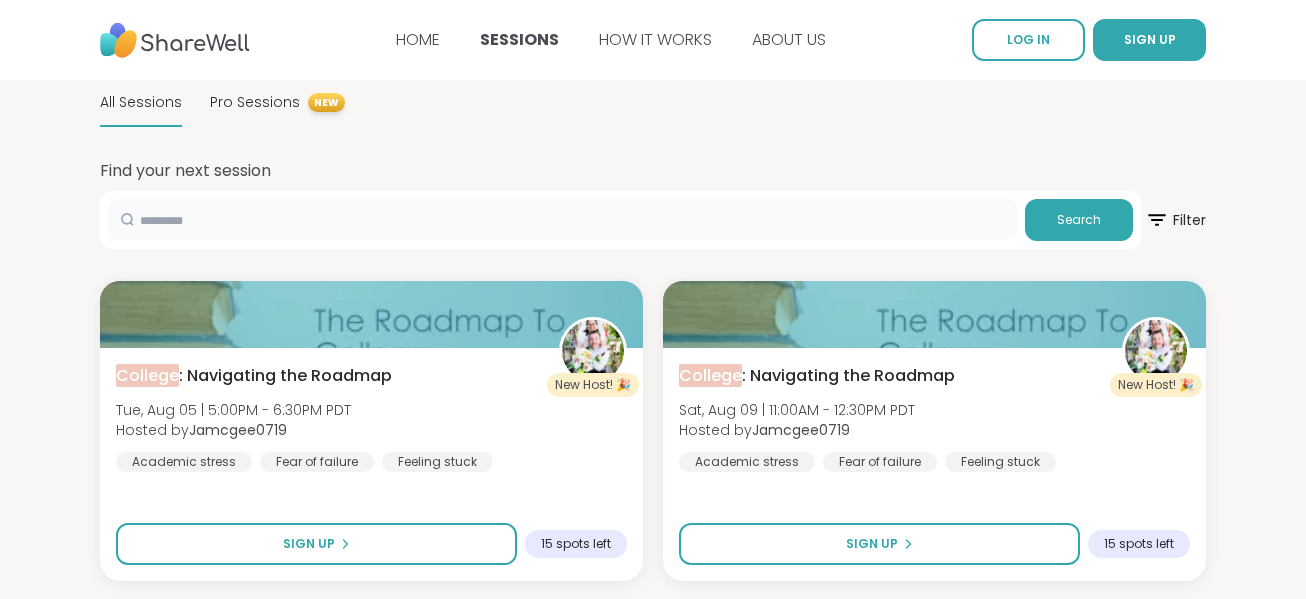 type 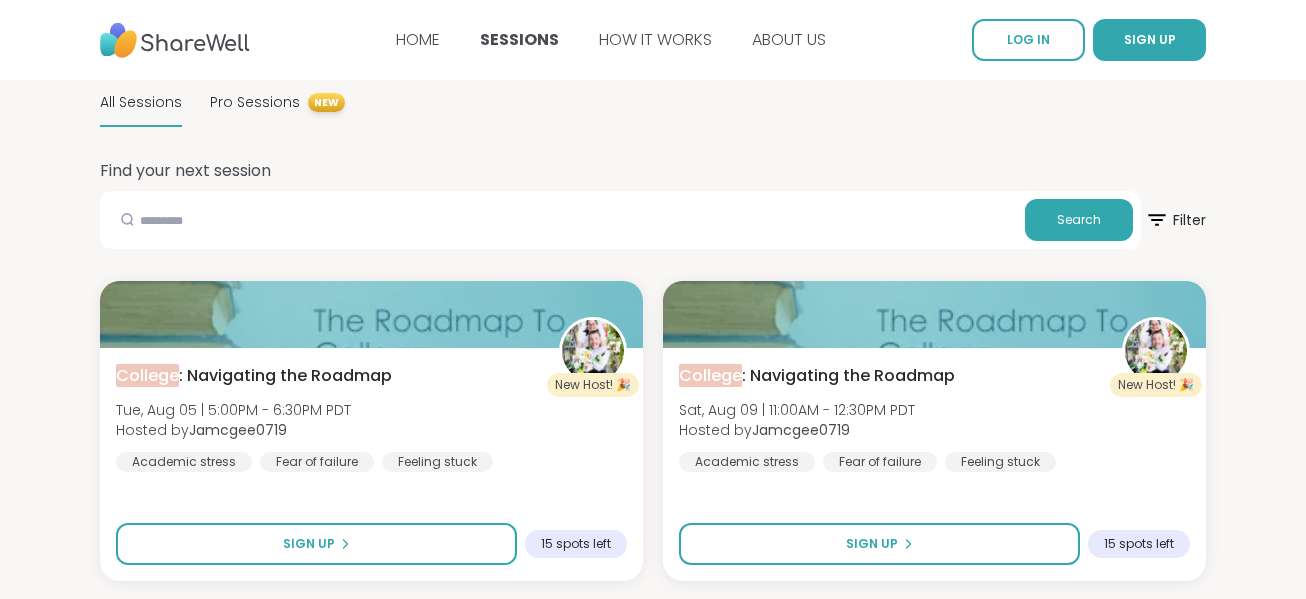 click on "All Sessions" at bounding box center (141, 102) 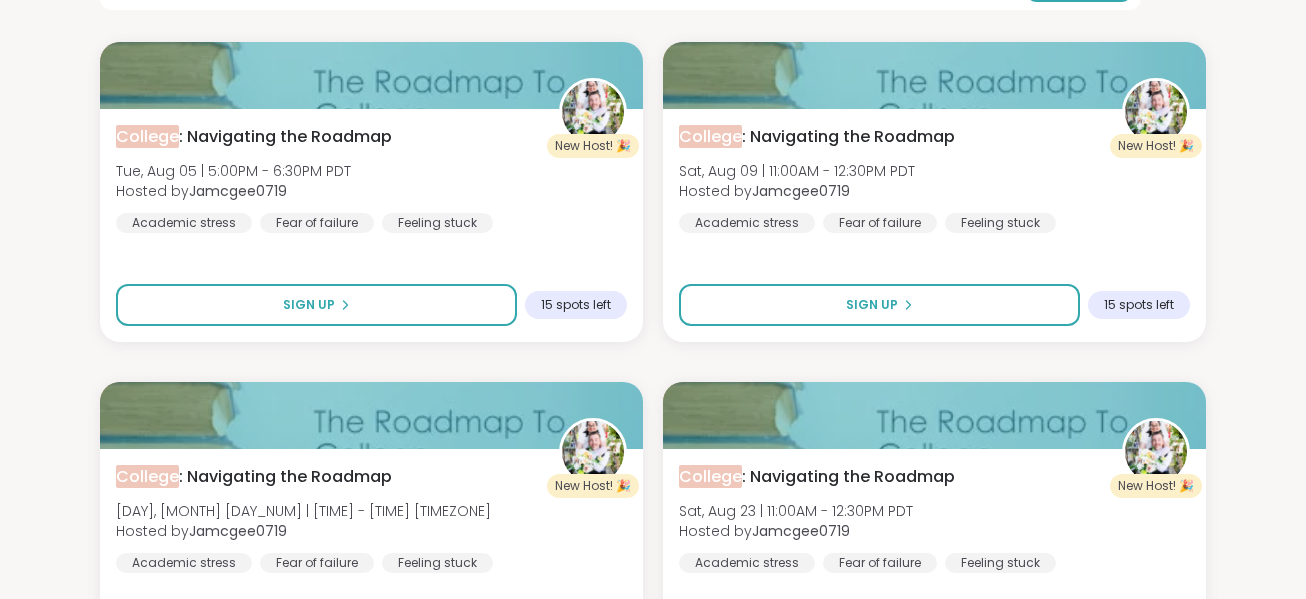 scroll, scrollTop: 0, scrollLeft: 0, axis: both 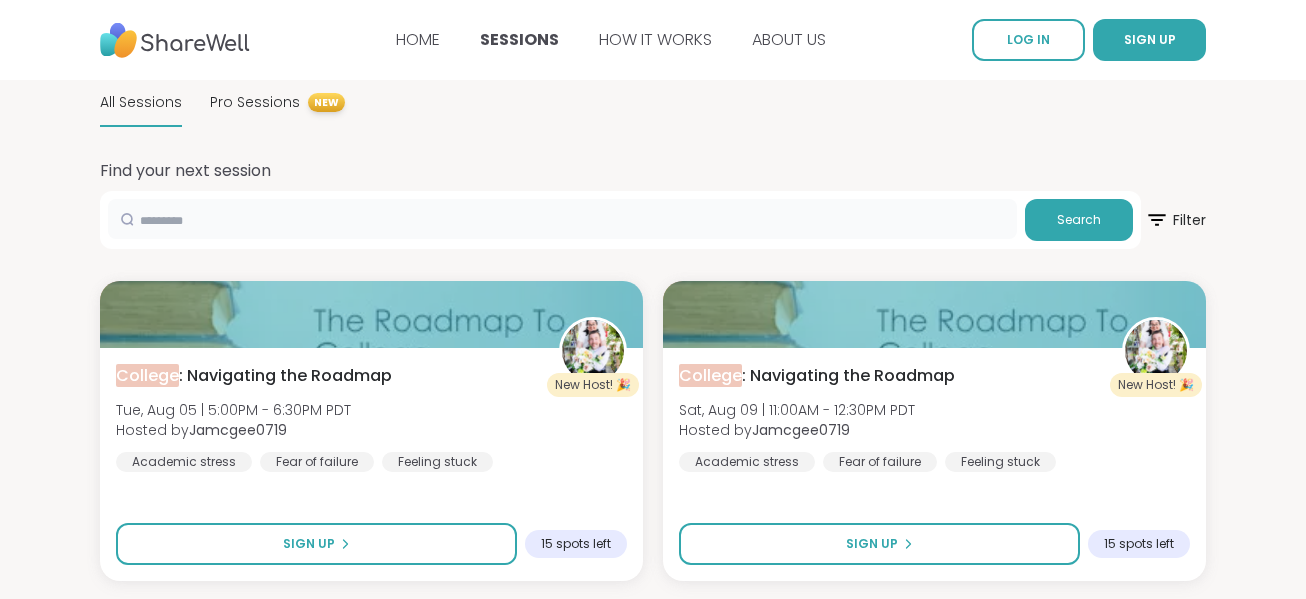 click at bounding box center [562, 219] 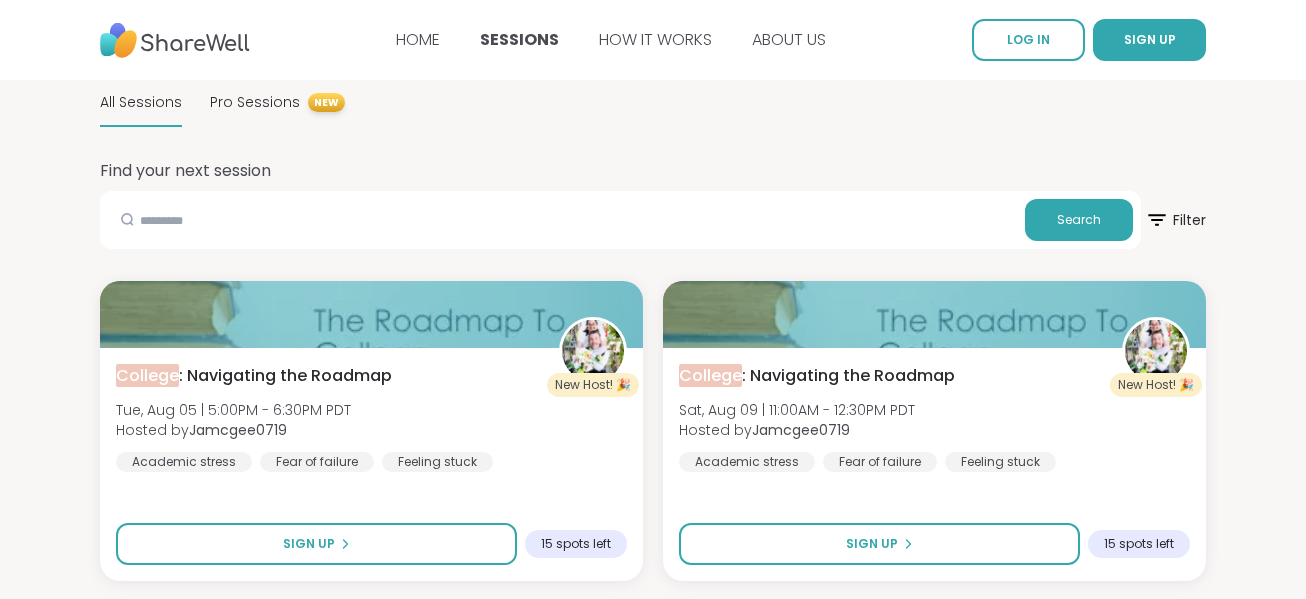 click at bounding box center [175, 40] 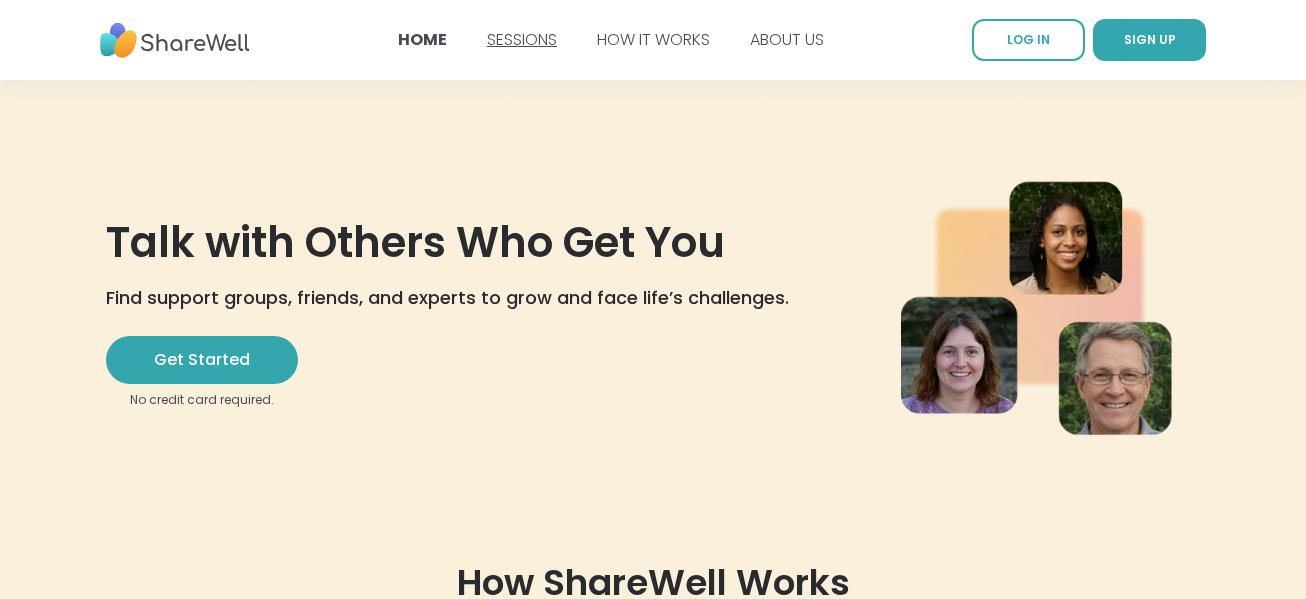 click on "SESSIONS" at bounding box center (522, 39) 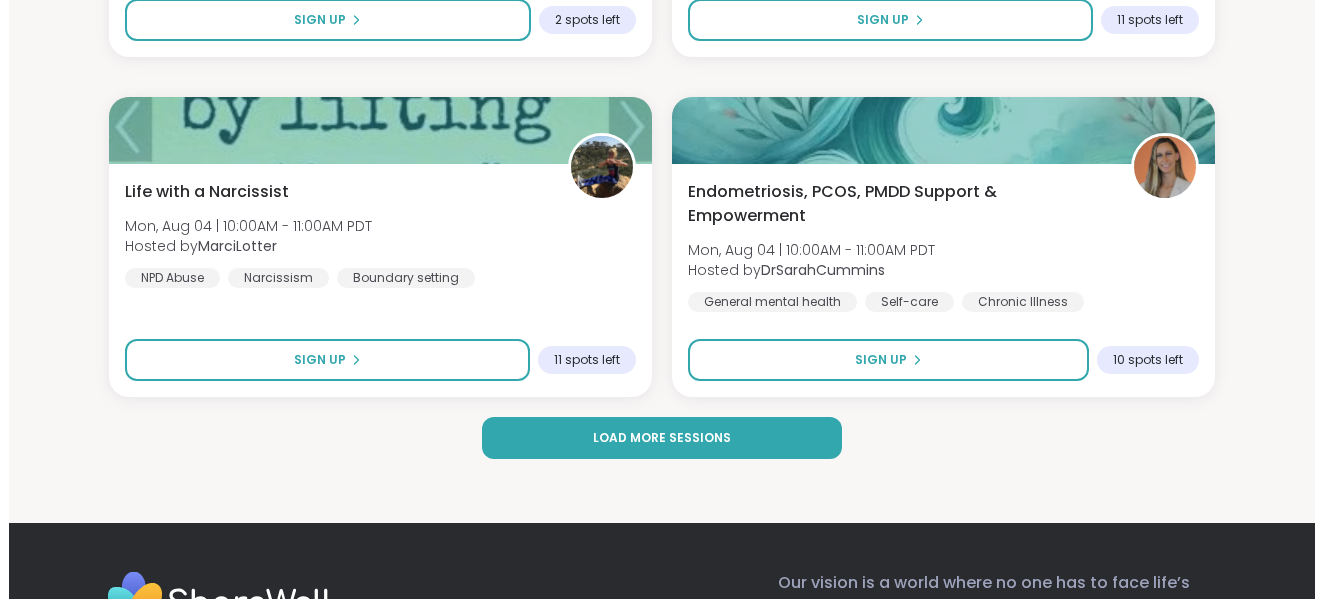 scroll, scrollTop: 5985, scrollLeft: 0, axis: vertical 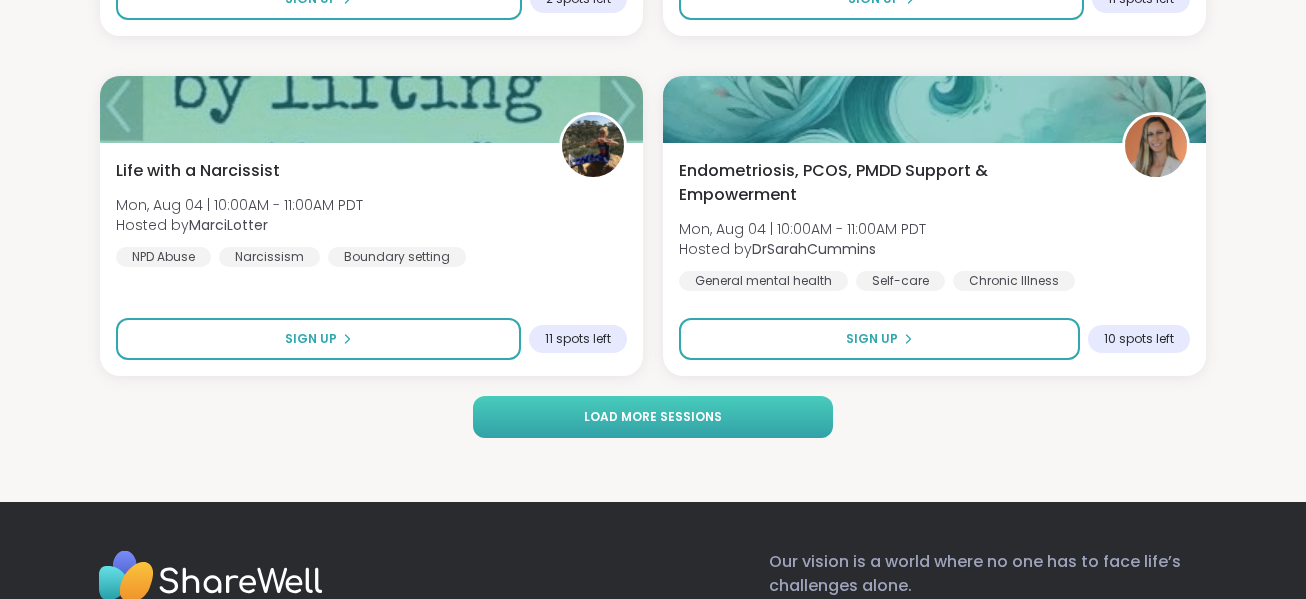 click on "Load more sessions" at bounding box center [653, 417] 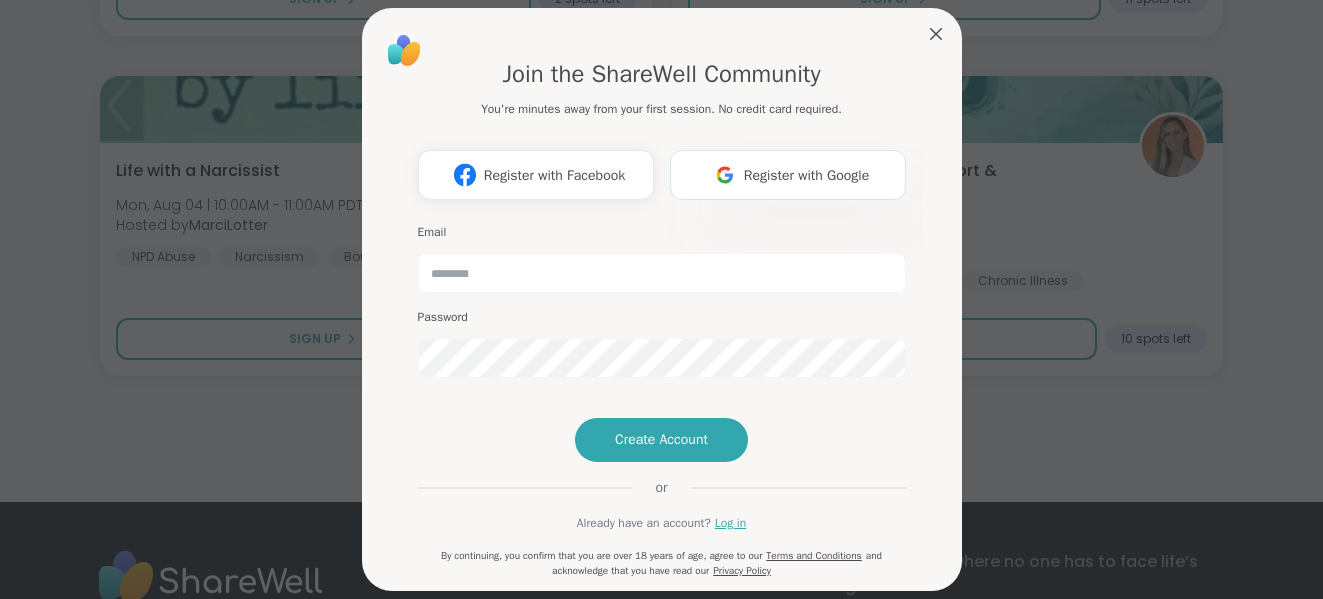 click on "Register with Google" at bounding box center [788, 175] 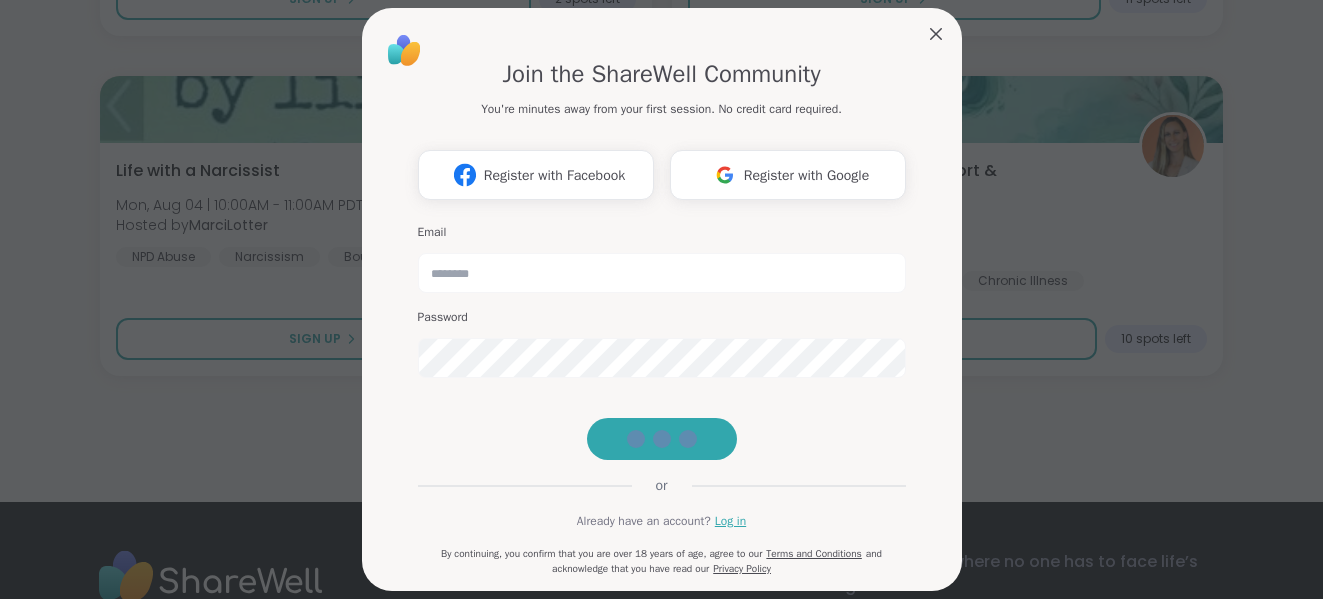 scroll, scrollTop: 104, scrollLeft: 0, axis: vertical 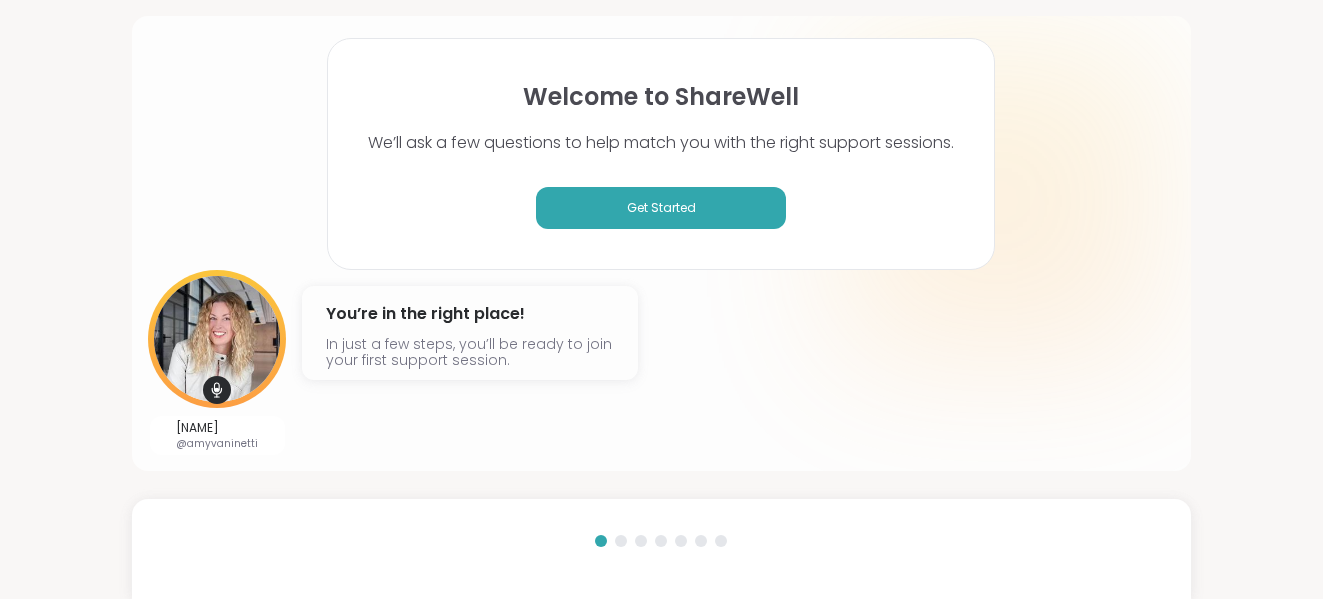 click on "You’re in the right place!" at bounding box center (470, 314) 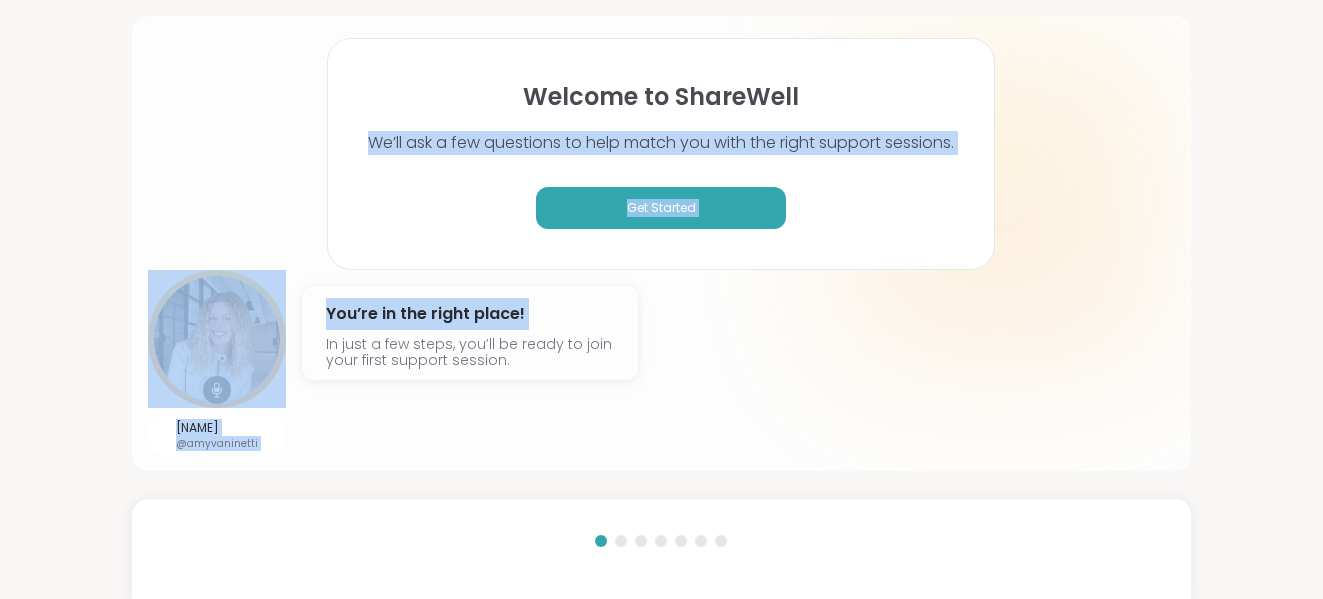 drag, startPoint x: 532, startPoint y: 328, endPoint x: 316, endPoint y: 226, distance: 238.87234 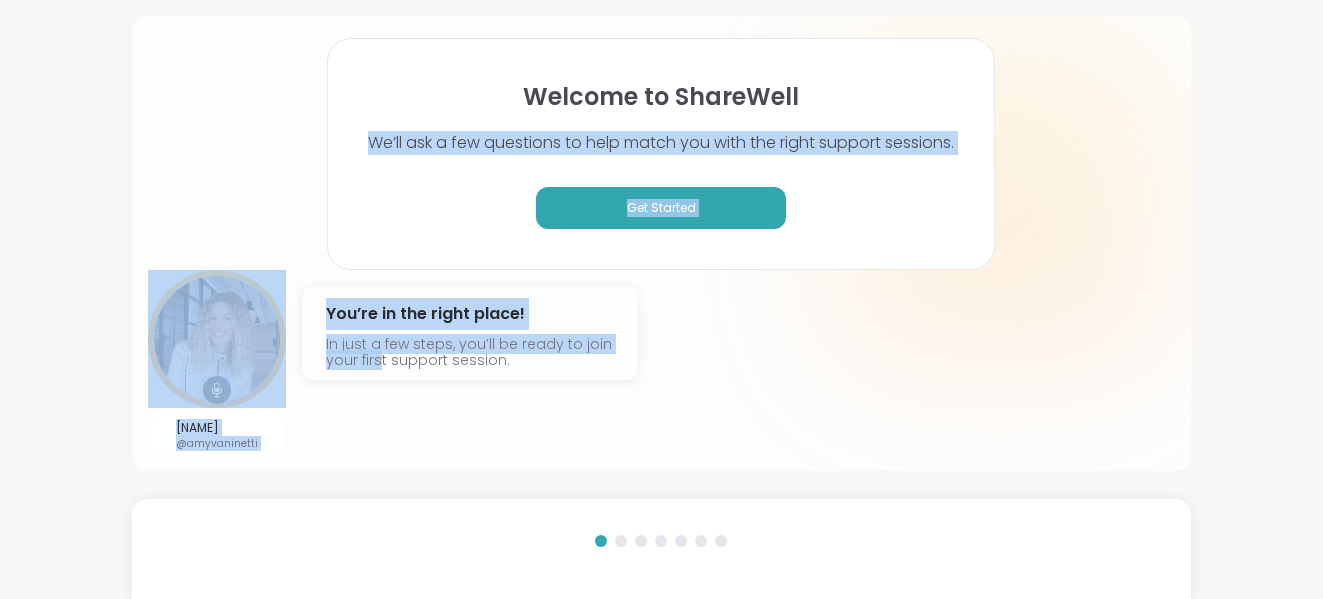 drag, startPoint x: 316, startPoint y: 226, endPoint x: 382, endPoint y: 395, distance: 181.43042 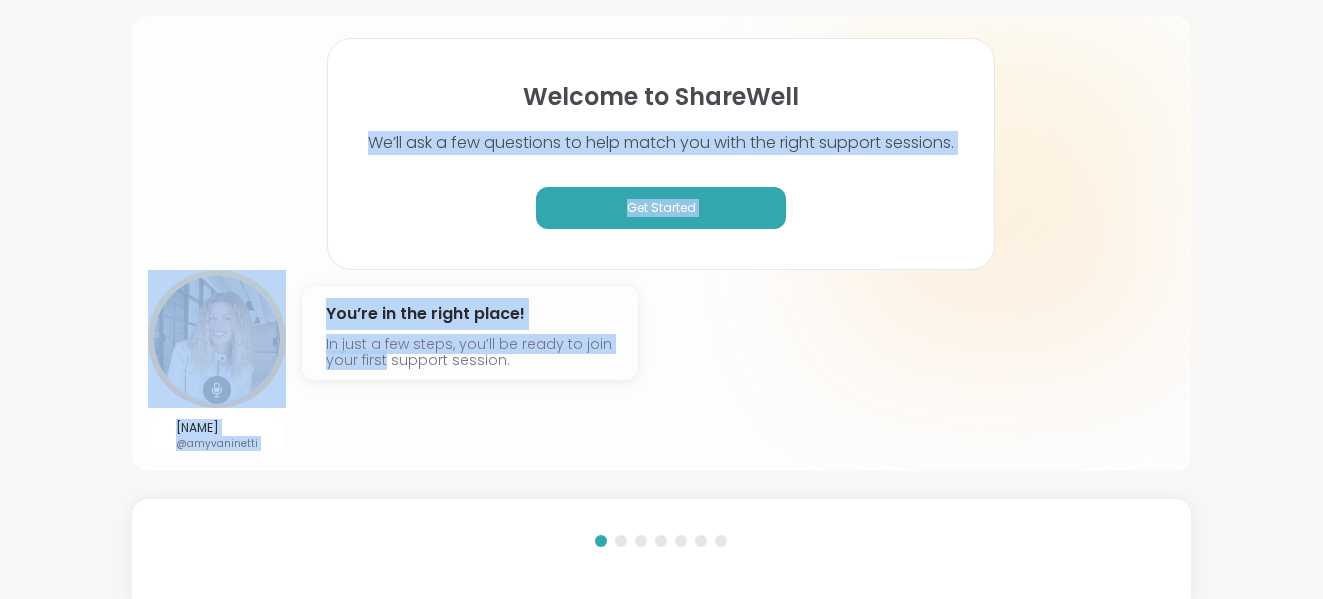 click on "Get Started [FIRST] [LAST] @[USERNAME] You’re in the right place! In just a few steps, you’ll be ready to join your first support session." at bounding box center (661, 362) 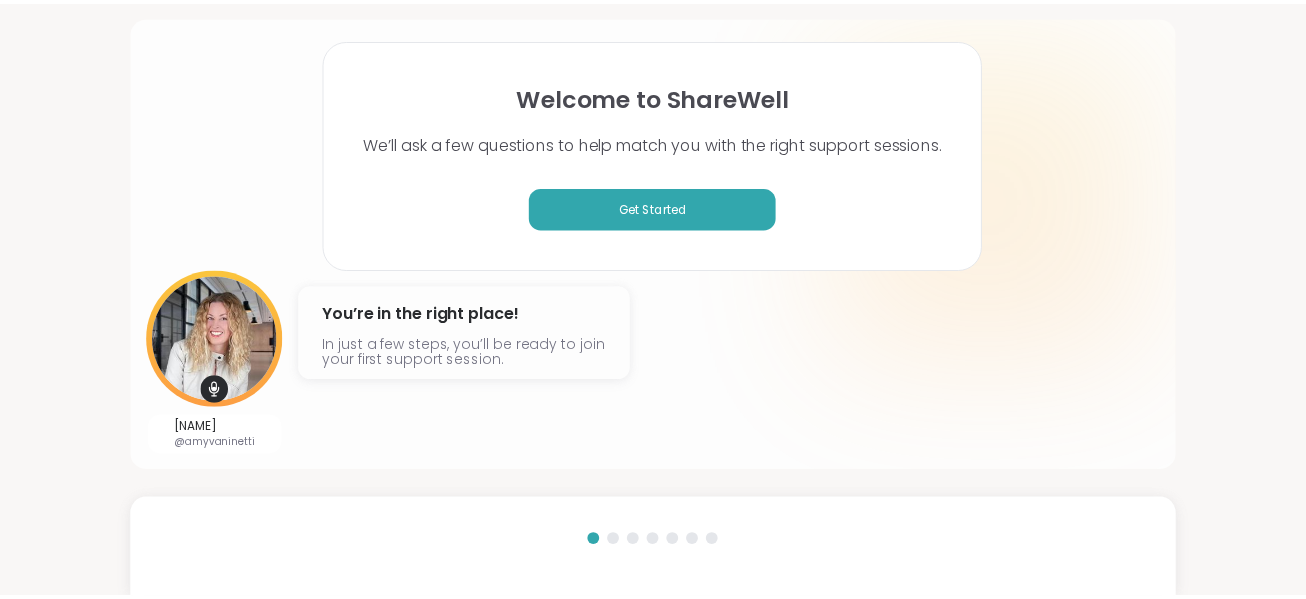scroll, scrollTop: 0, scrollLeft: 0, axis: both 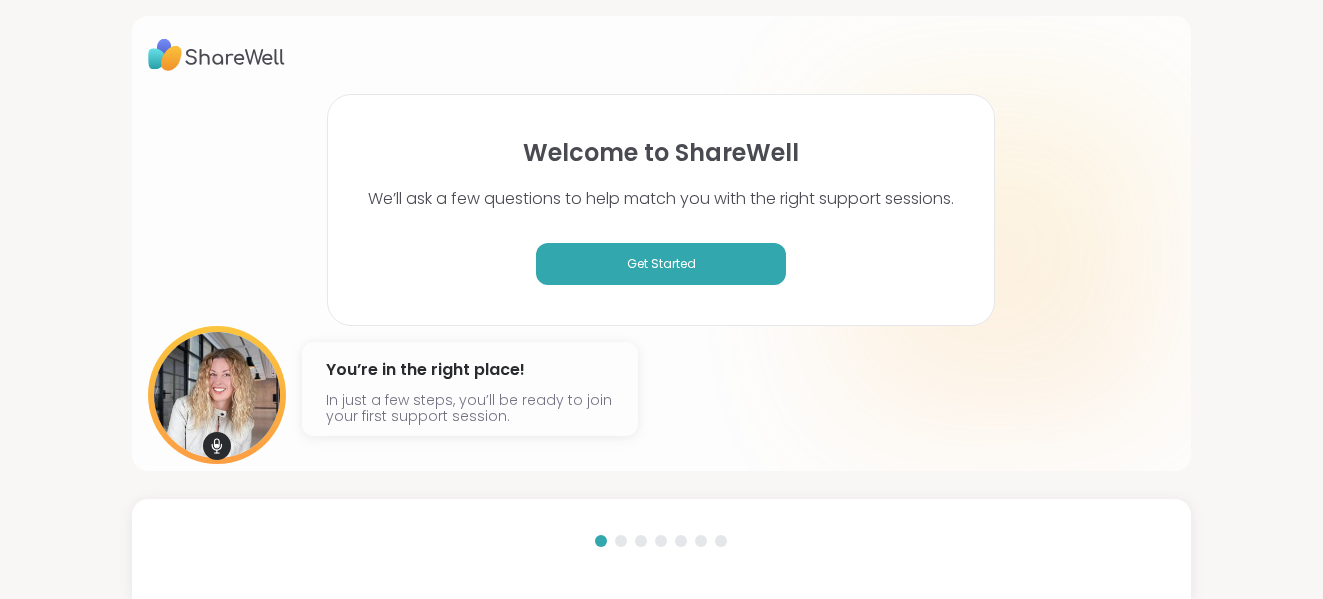 click at bounding box center [216, 55] 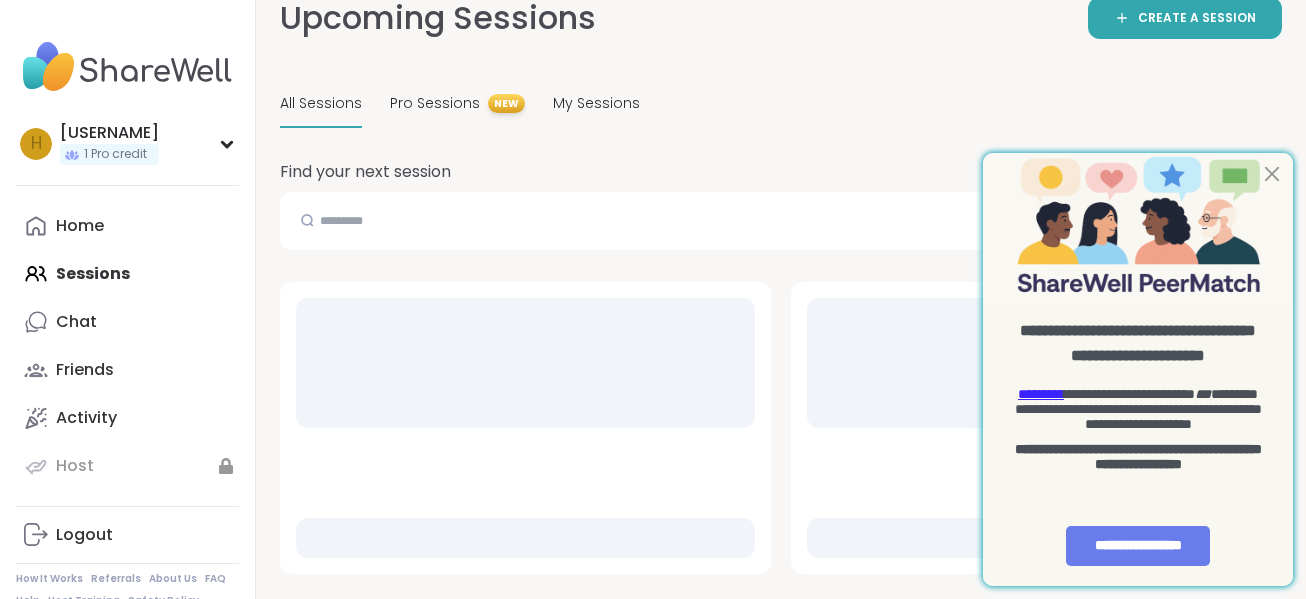 scroll, scrollTop: 0, scrollLeft: 0, axis: both 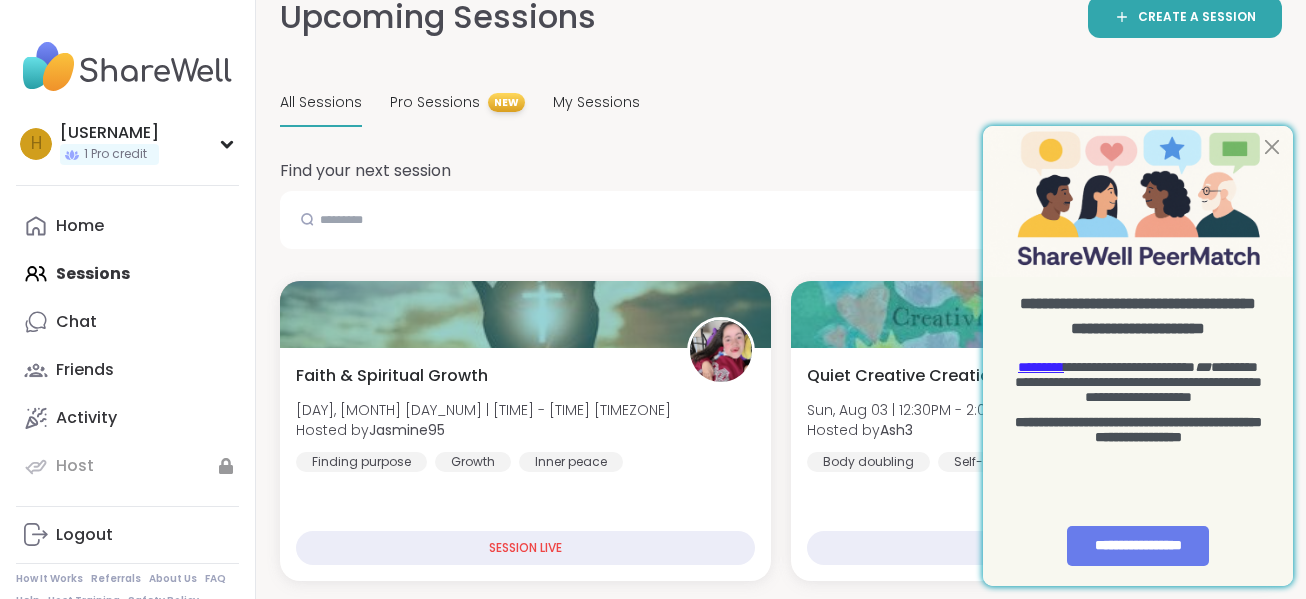 click at bounding box center (1138, 201) 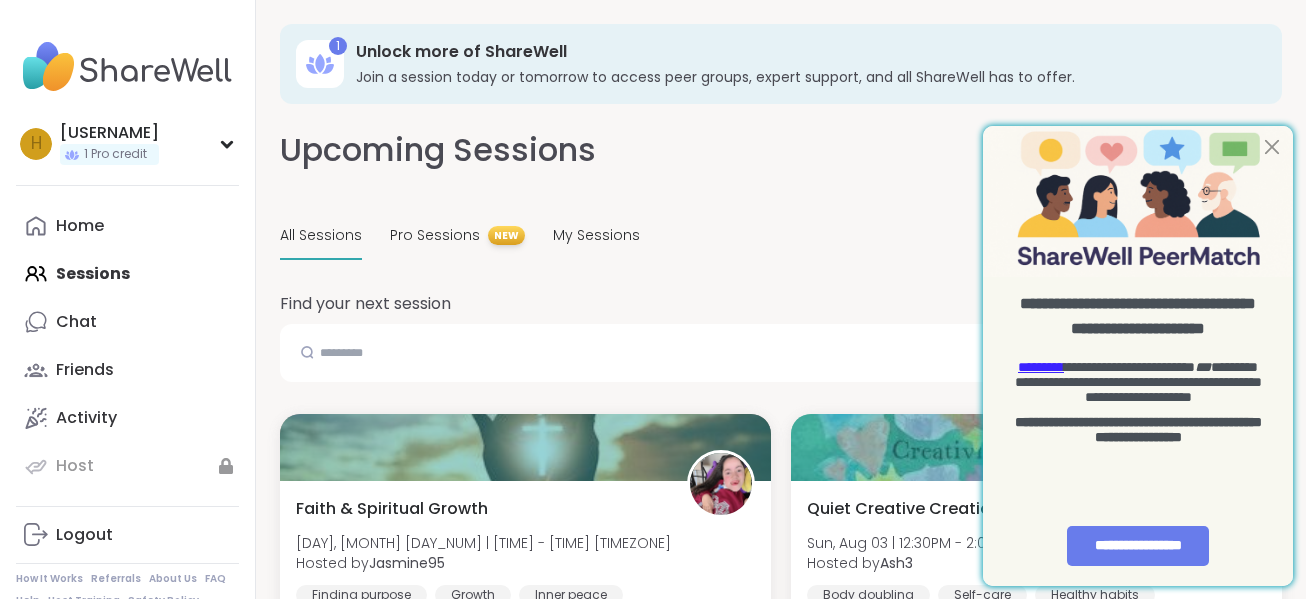 click on "Upcoming Sessions CREATE A SESSION All Sessions Pro Sessions NEW My Sessions" at bounding box center (781, 194) 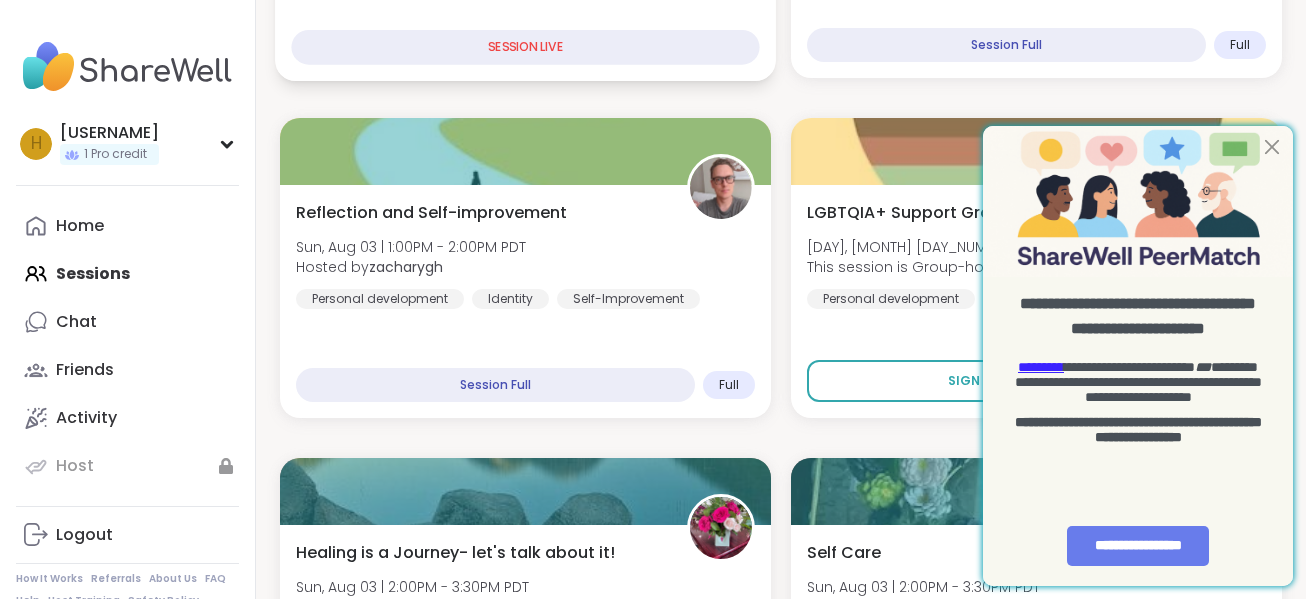 scroll, scrollTop: 976, scrollLeft: 0, axis: vertical 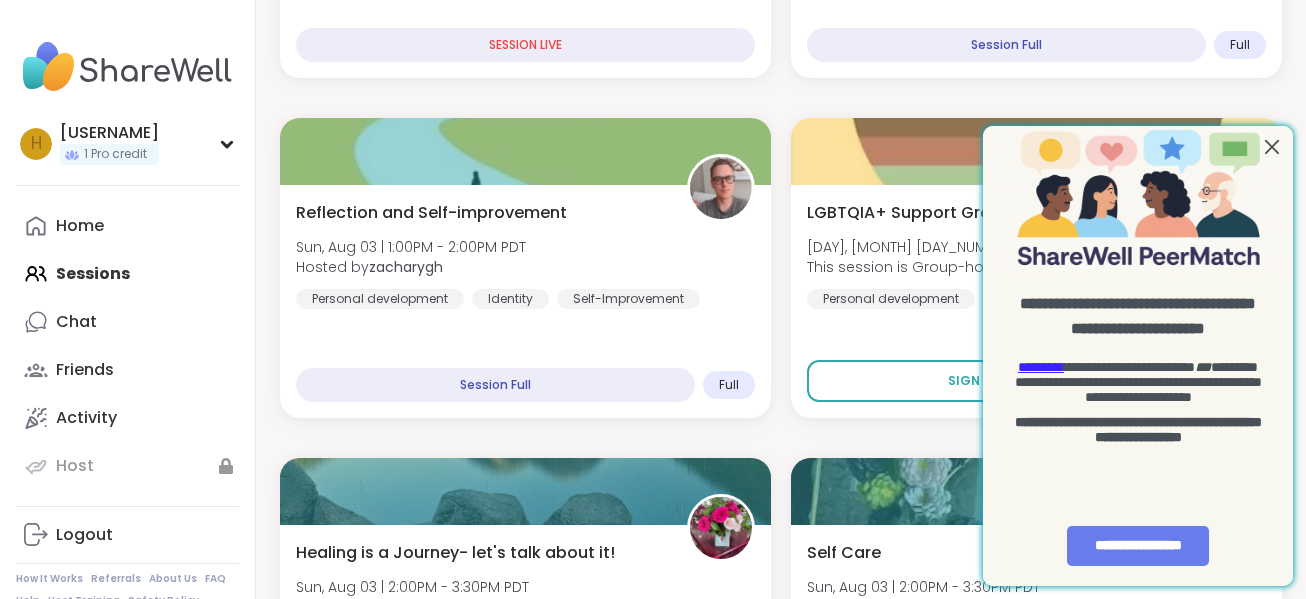 click at bounding box center (1272, 146) 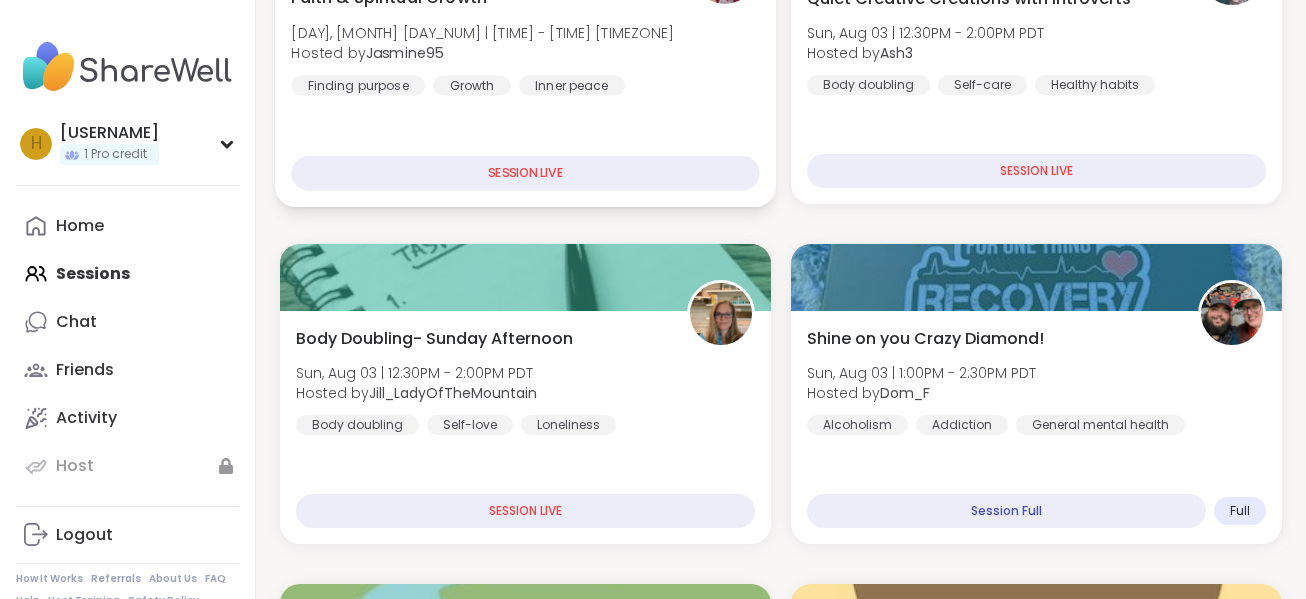 scroll, scrollTop: 0, scrollLeft: 0, axis: both 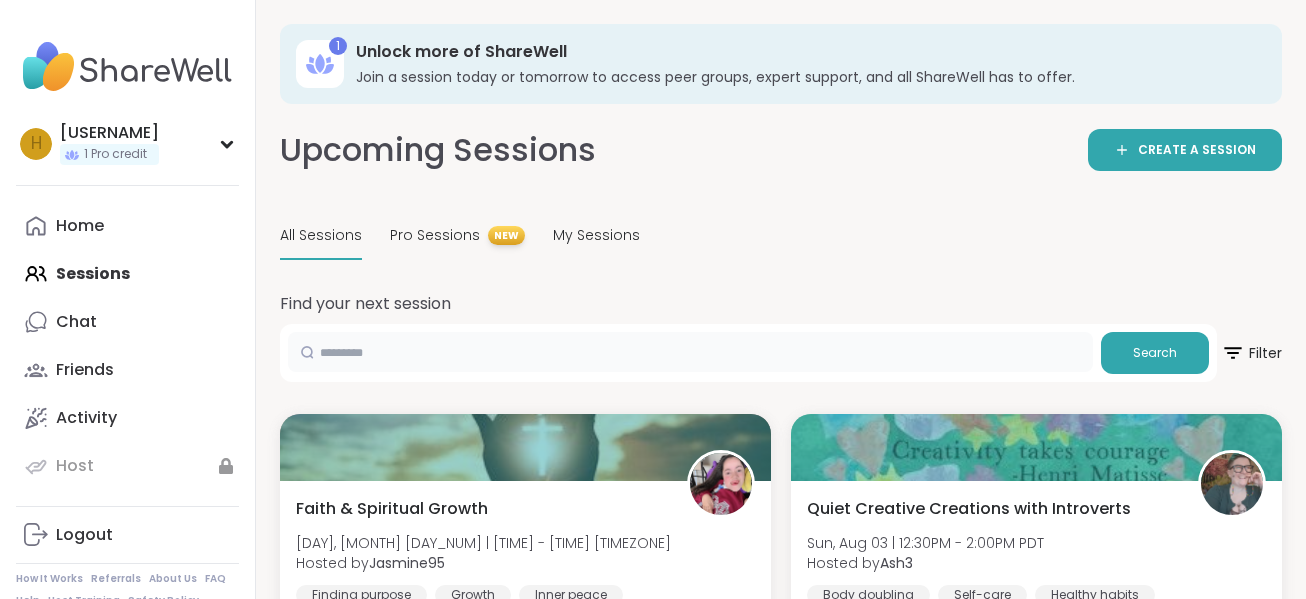 click at bounding box center [690, 352] 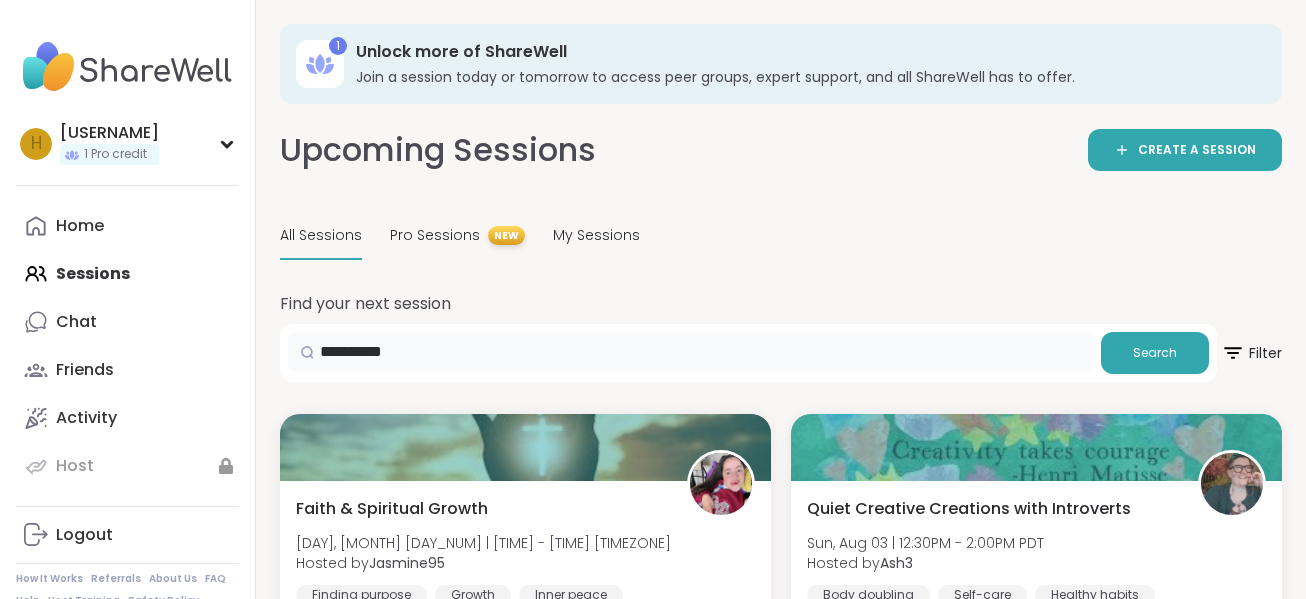 type on "*********" 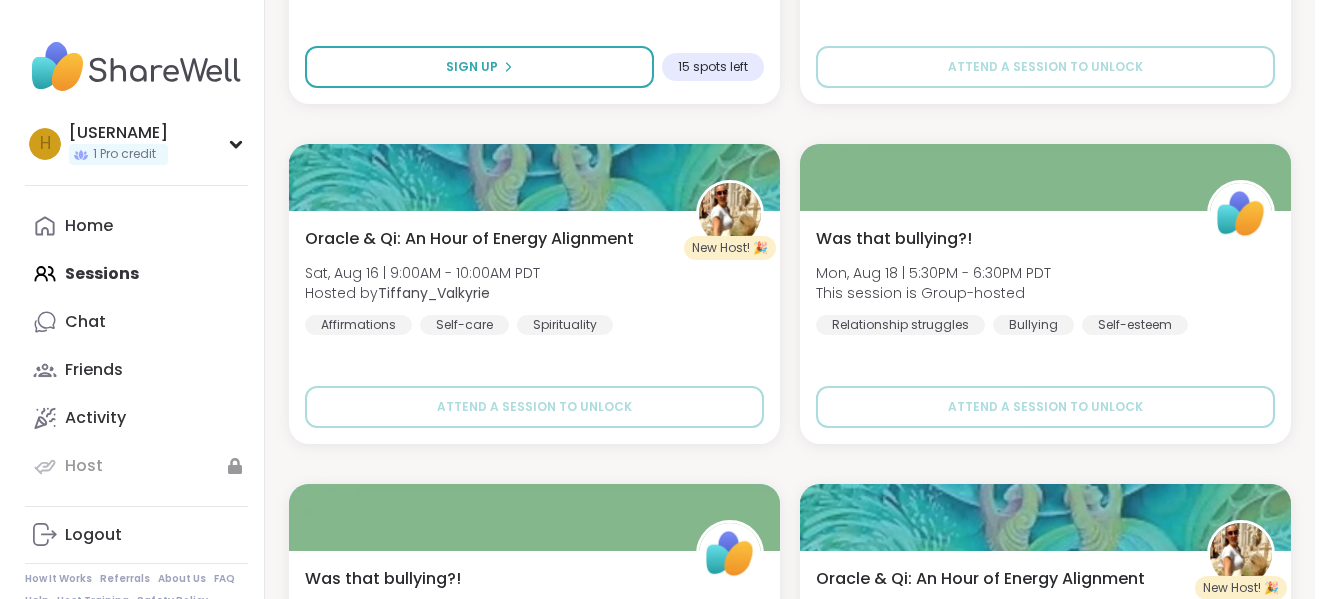 scroll, scrollTop: 608, scrollLeft: 0, axis: vertical 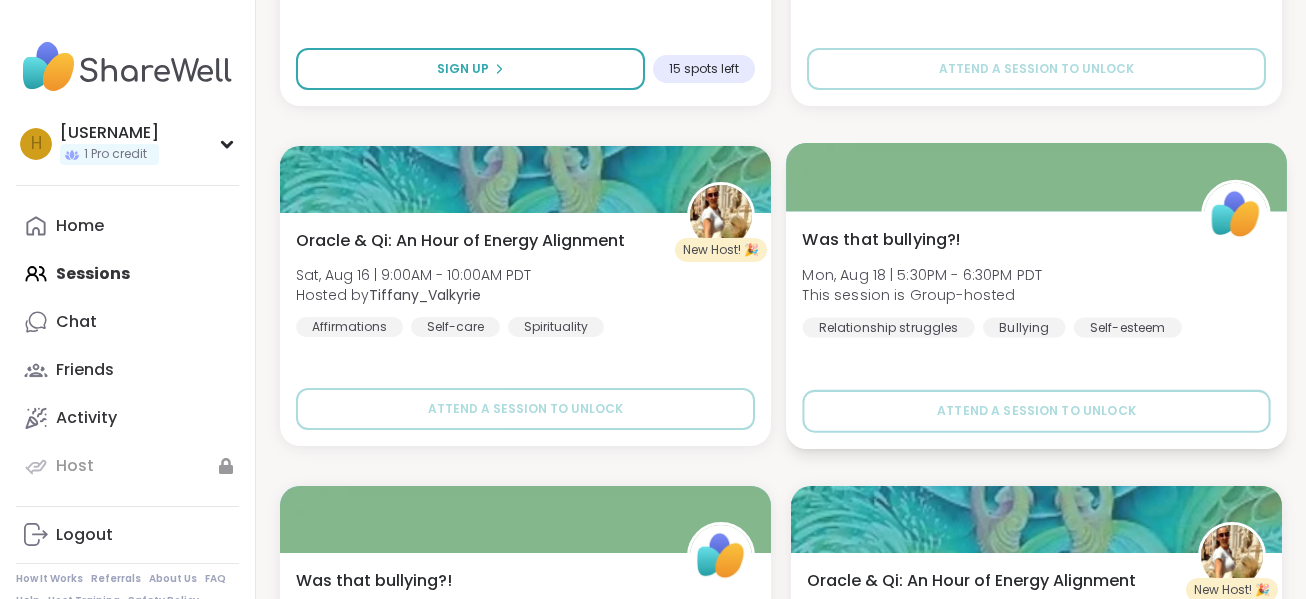 click on "Mon, Aug 18 | 5:30PM - 6:30PM PDT" at bounding box center (922, 274) 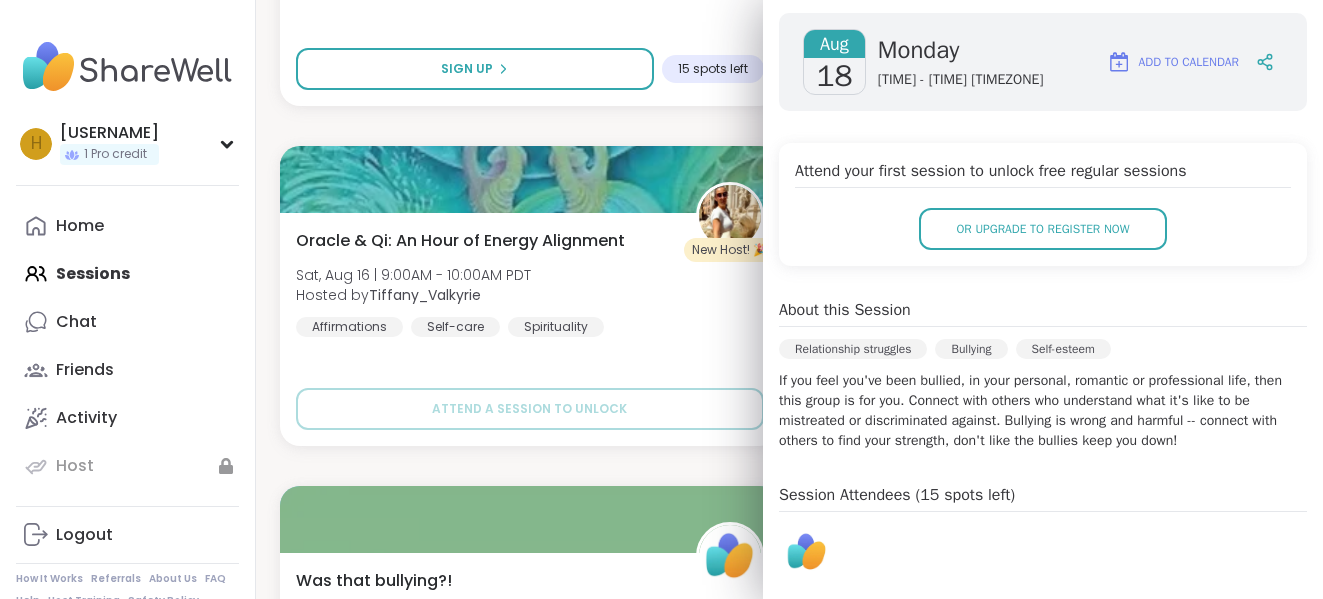 scroll, scrollTop: 281, scrollLeft: 0, axis: vertical 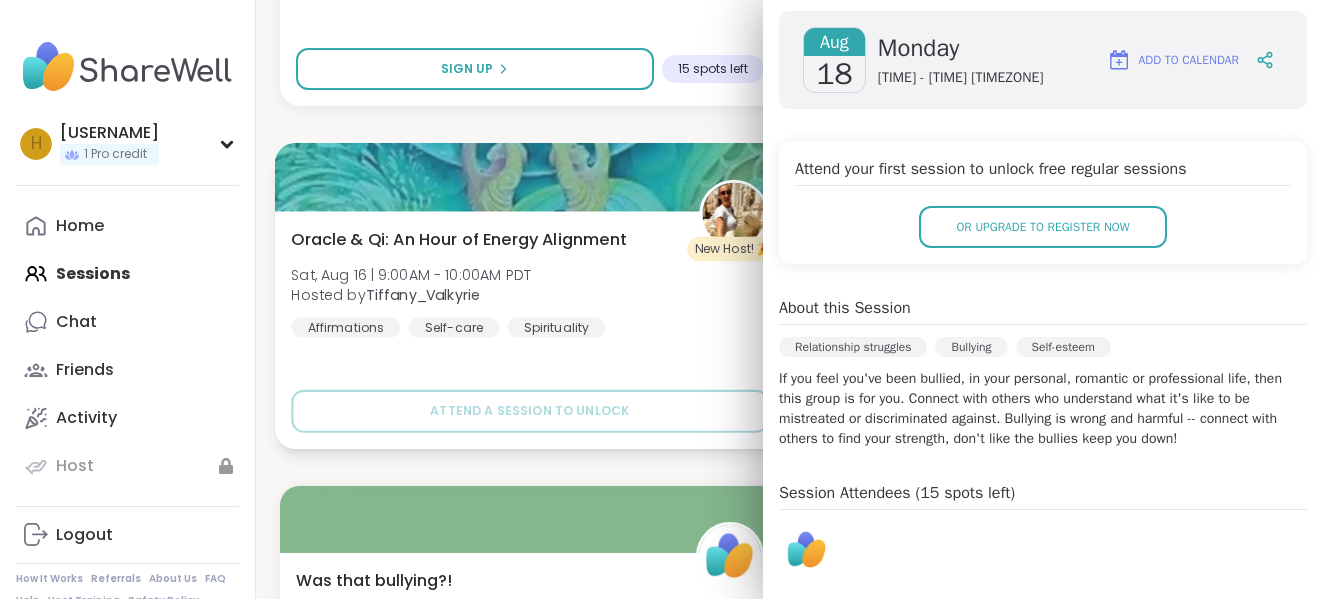 click on "Oracle & Qi: An Hour of Energy Alignment  [DAY], [MONTH] [DAY_NUM] | [TIME] - [TIME] [TIMEZONE] Hosted by  [USERNAME] Affirmations Self-care Spirituality" at bounding box center [529, 282] 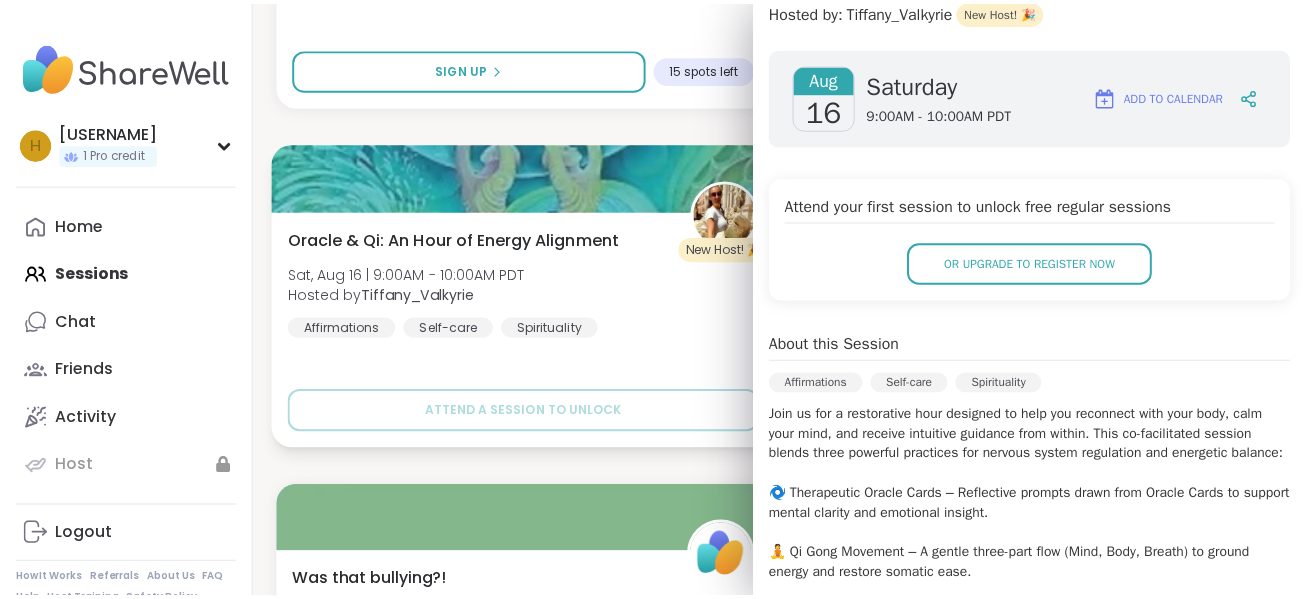 scroll, scrollTop: 317, scrollLeft: 0, axis: vertical 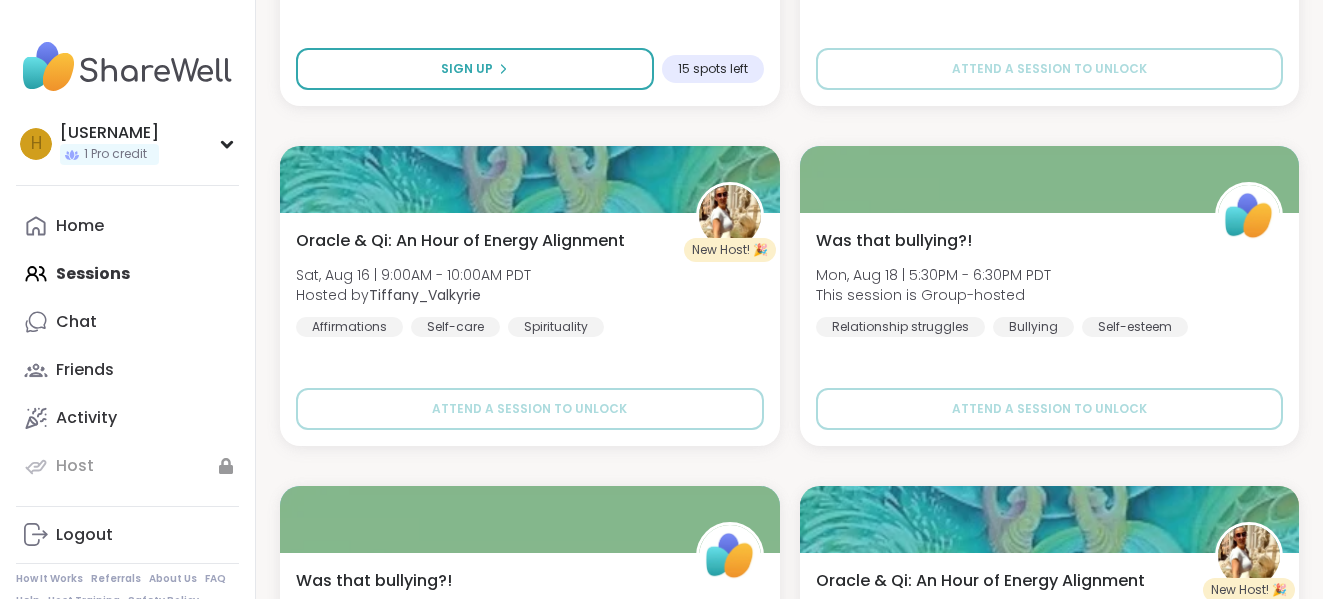 click on "Was that bullying?! Mon, Aug 04 | 5:30PM - 6:30PM PDT This session is Group-hosted Relationship struggles Bullying Self-esteem Sign Up 15 spots left Was that bullying?! Mon, Aug 11 | 5:30PM - 6:30PM PDT This session is Group-hosted Relationship struggles Bullying Self-esteem Attend a session to unlock New Host! 🎉 Oracle & Qi: An Hour of Energy Alignment Sat, Aug 16 | 9:00AM - 10:00AM PDT Hosted by [USERNAME] Affirmations Self-care Spirituality Attend a session to unlock Was that bullying?! Mon, Aug 18 | 5:30PM - 6:30PM PDT This session is Group-hosted Relationship struggles Bullying Self-esteem Attend a session to unlock Was that bullying?! Mon, Aug 25 | 5:30PM - 6:30PM PDT This session is Group-hosted Relationship struggles Bullying Self-esteem Attend a session to unlock New Host! 🎉 Oracle & Qi: An Hour of Energy Alignment Sat, Aug 30 | 9:00AM - 10:00AM PDT Hosted by [USERNAME] Affirmations Self-care Spirituality Attend a session to unlock Was that bullying?! Relationship struggles" at bounding box center (789, 806) 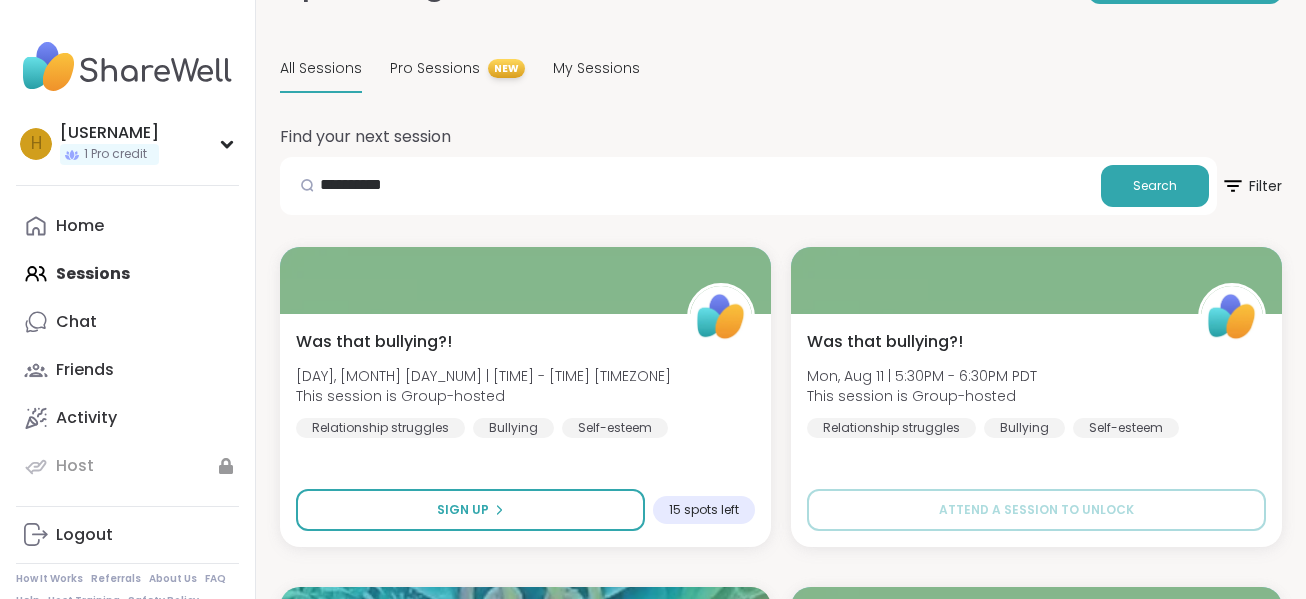 scroll, scrollTop: 0, scrollLeft: 0, axis: both 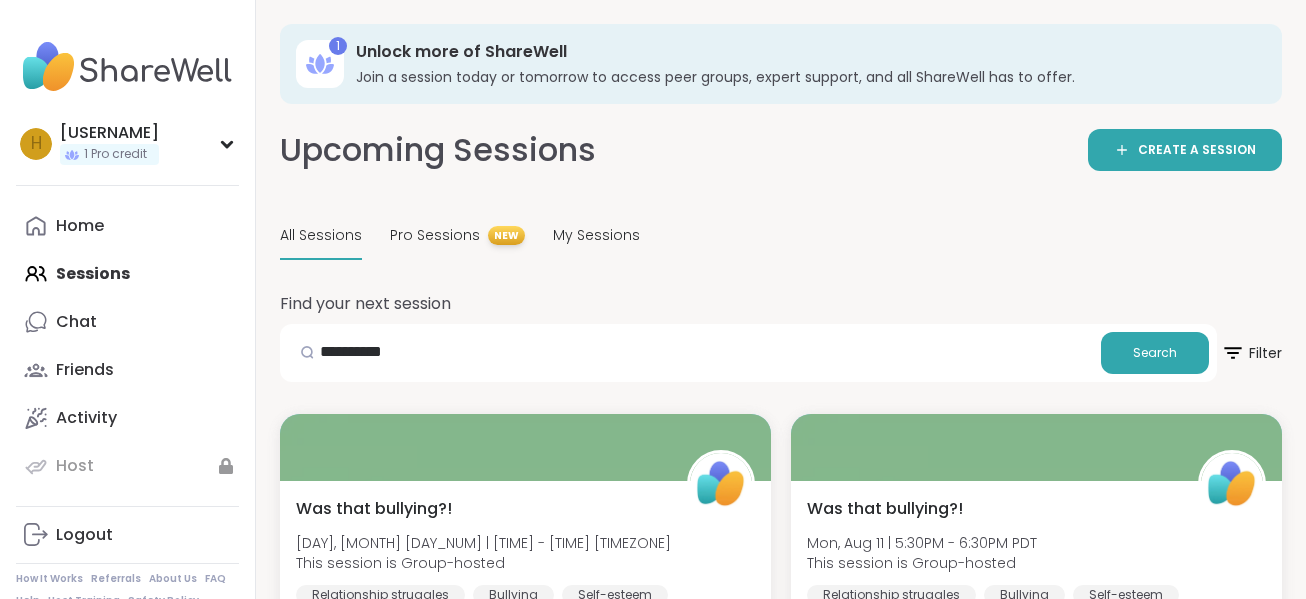 click on "Home Sessions Chat Friends Activity Host" at bounding box center [127, 346] 